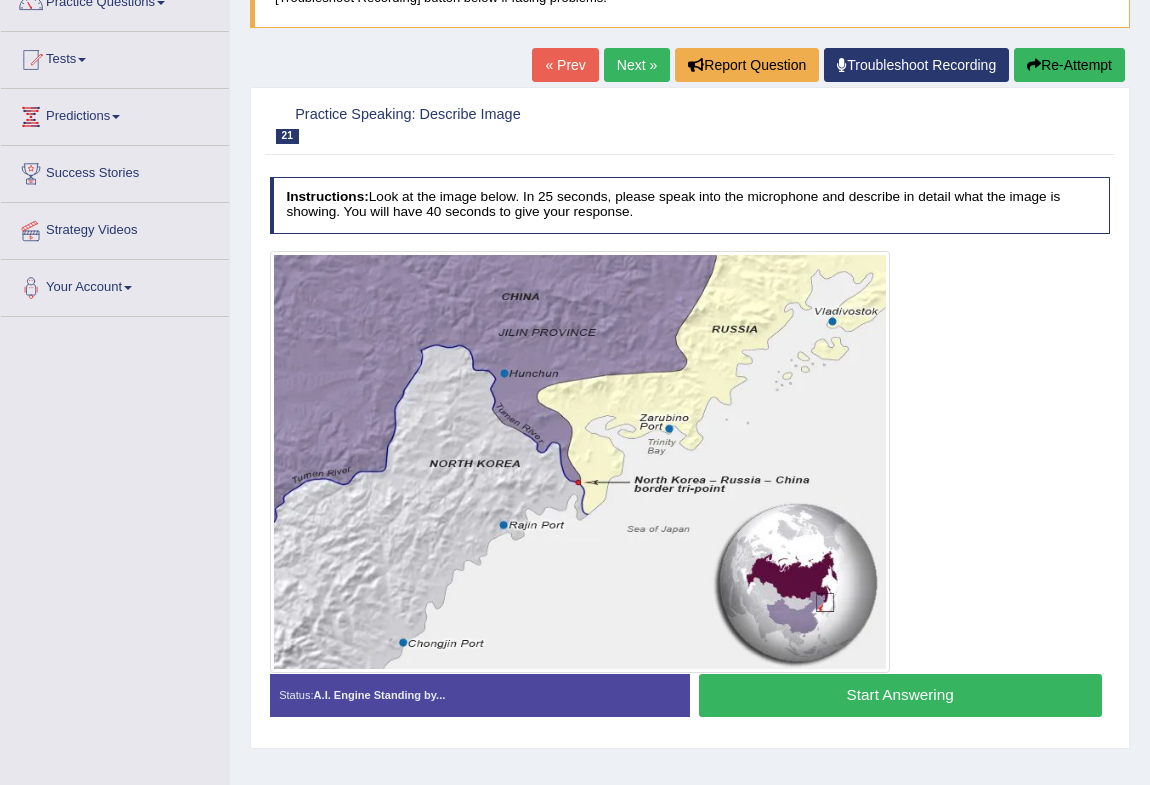 scroll, scrollTop: 0, scrollLeft: 0, axis: both 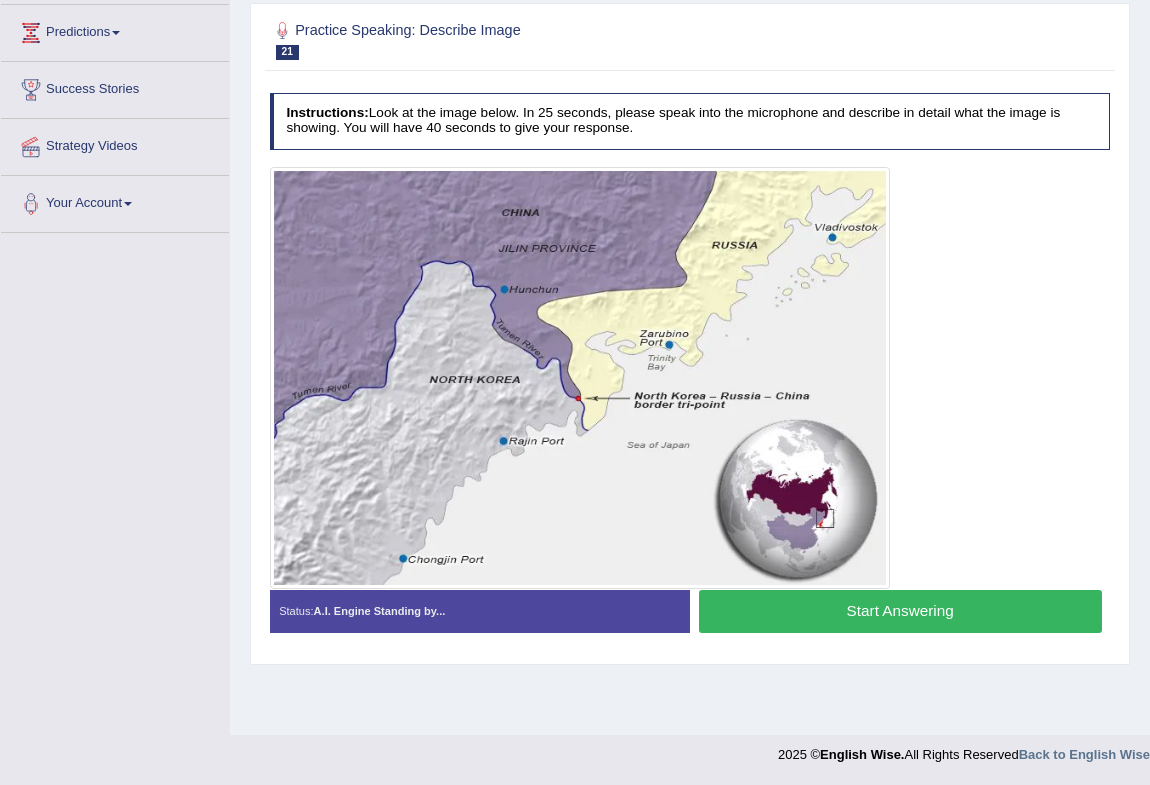 click on "Start Answering" at bounding box center (900, 611) 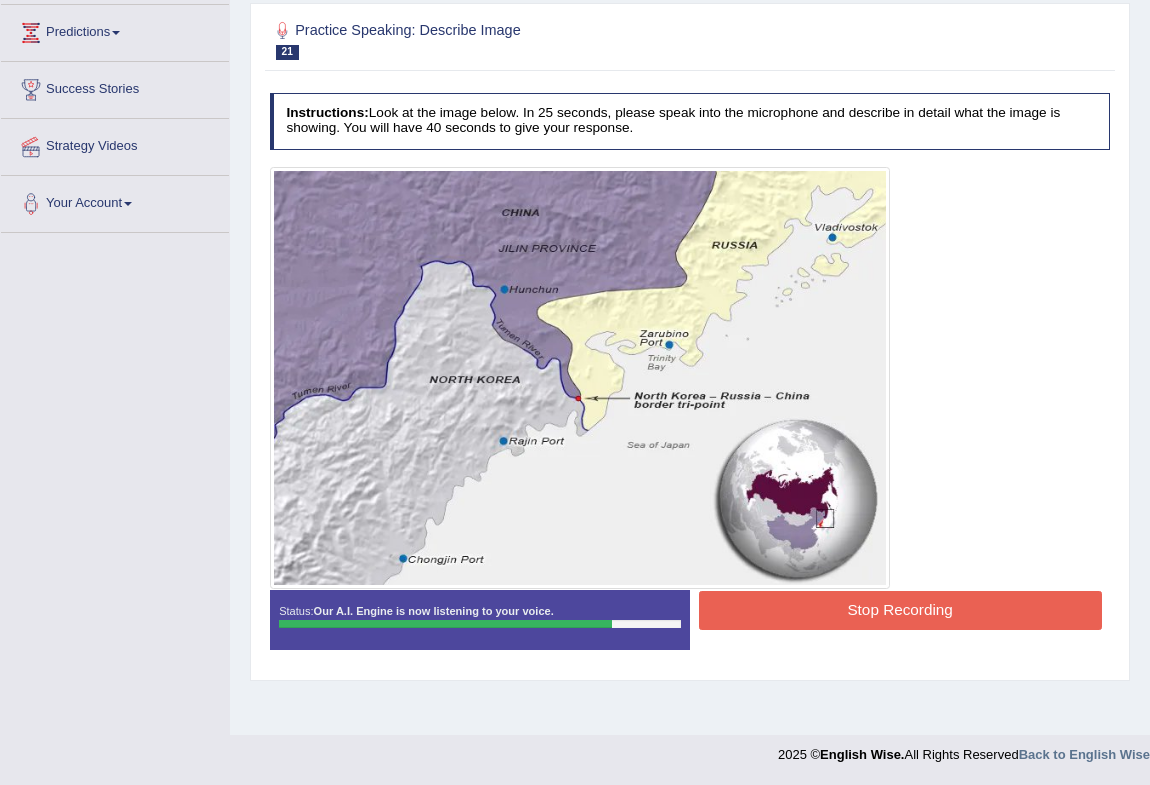 click on "Stop Recording" at bounding box center (900, 610) 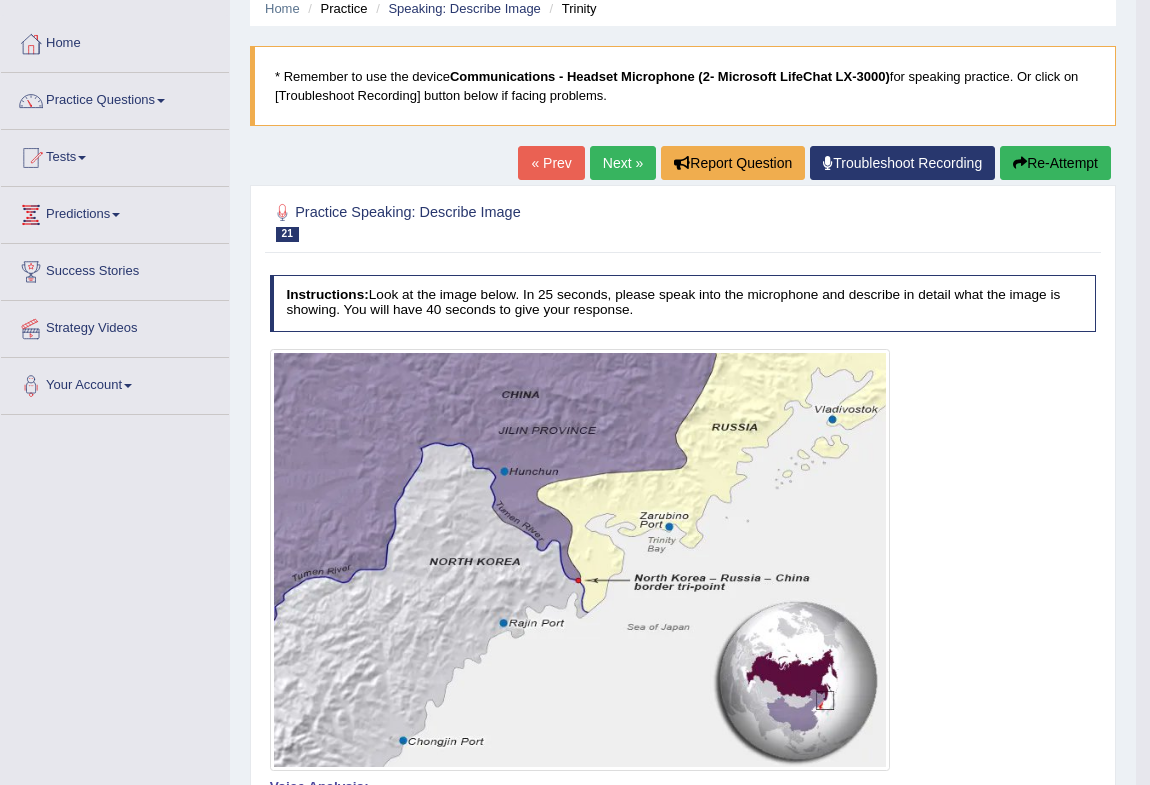 scroll, scrollTop: 0, scrollLeft: 0, axis: both 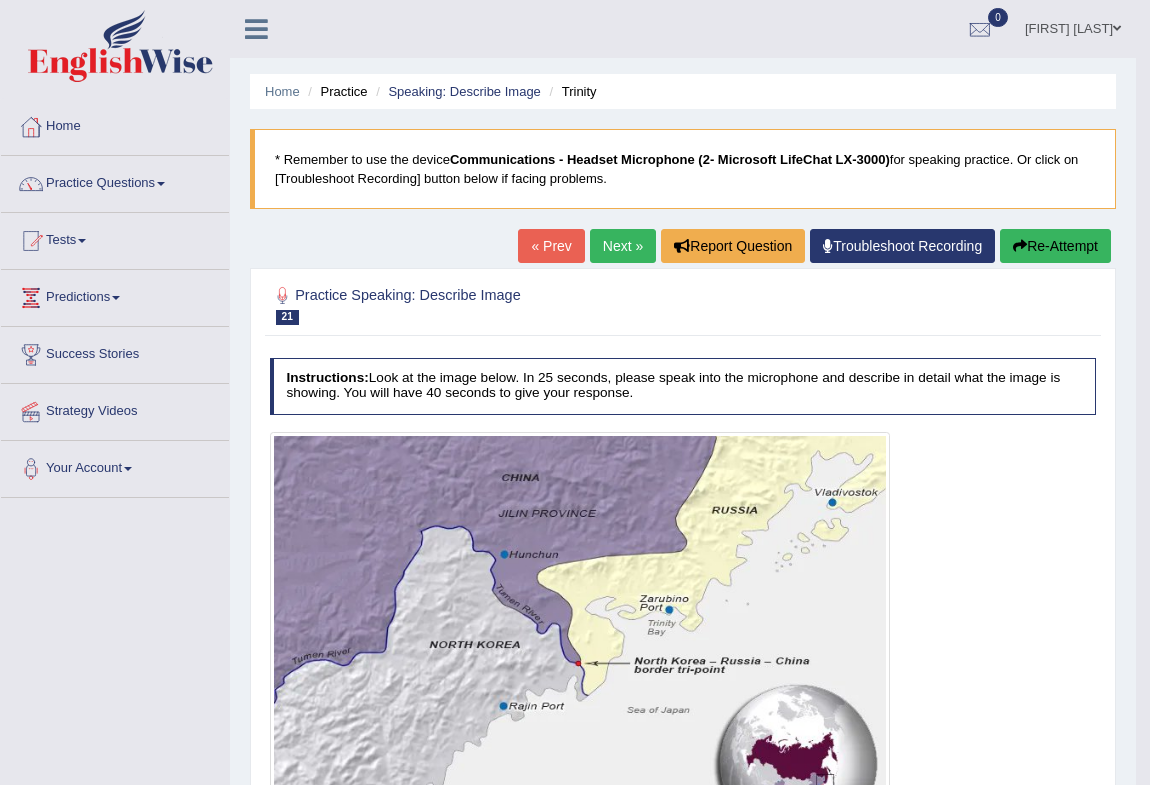click on "Next »" at bounding box center (623, 246) 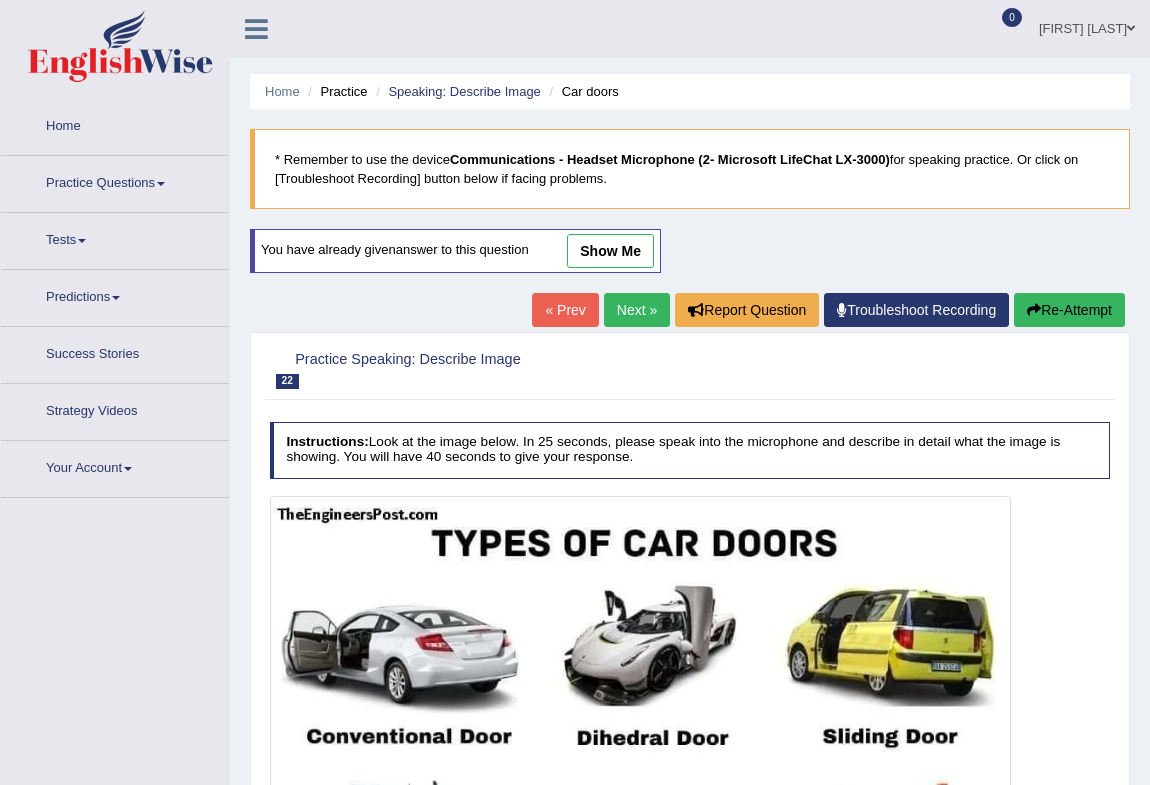 scroll, scrollTop: 0, scrollLeft: 0, axis: both 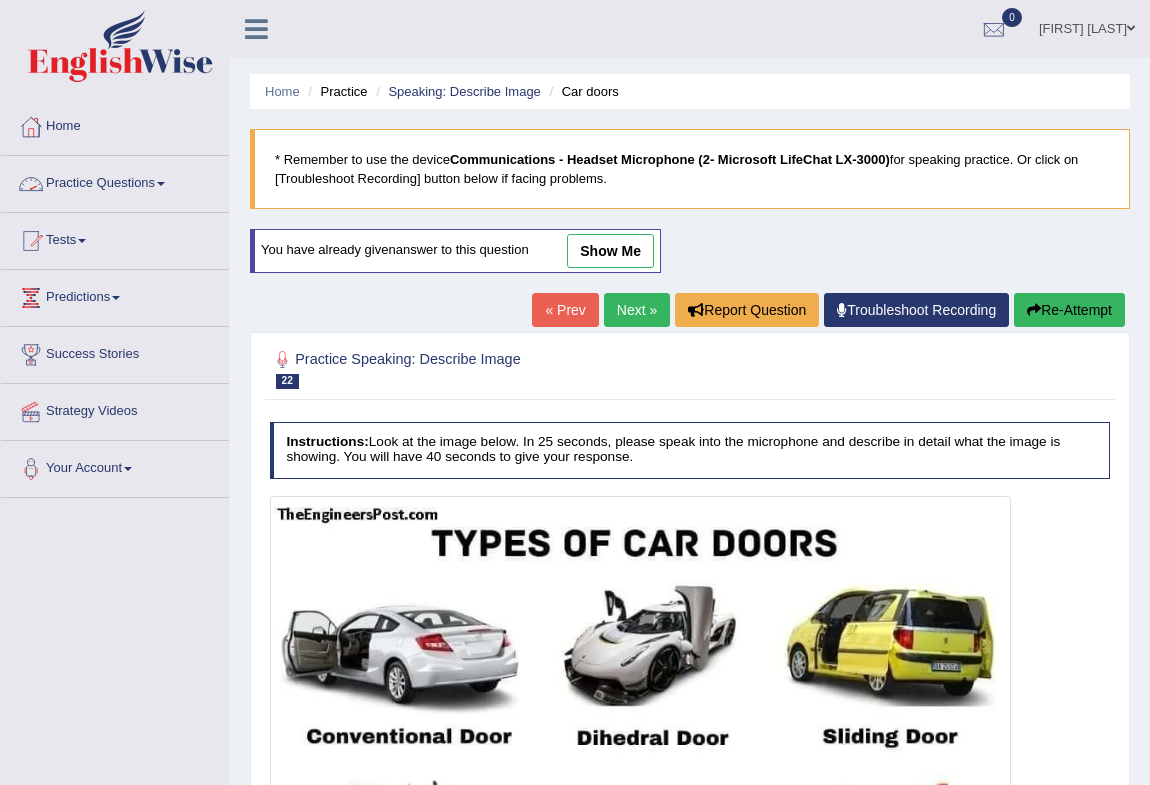 click on "Practice Questions" at bounding box center (115, 181) 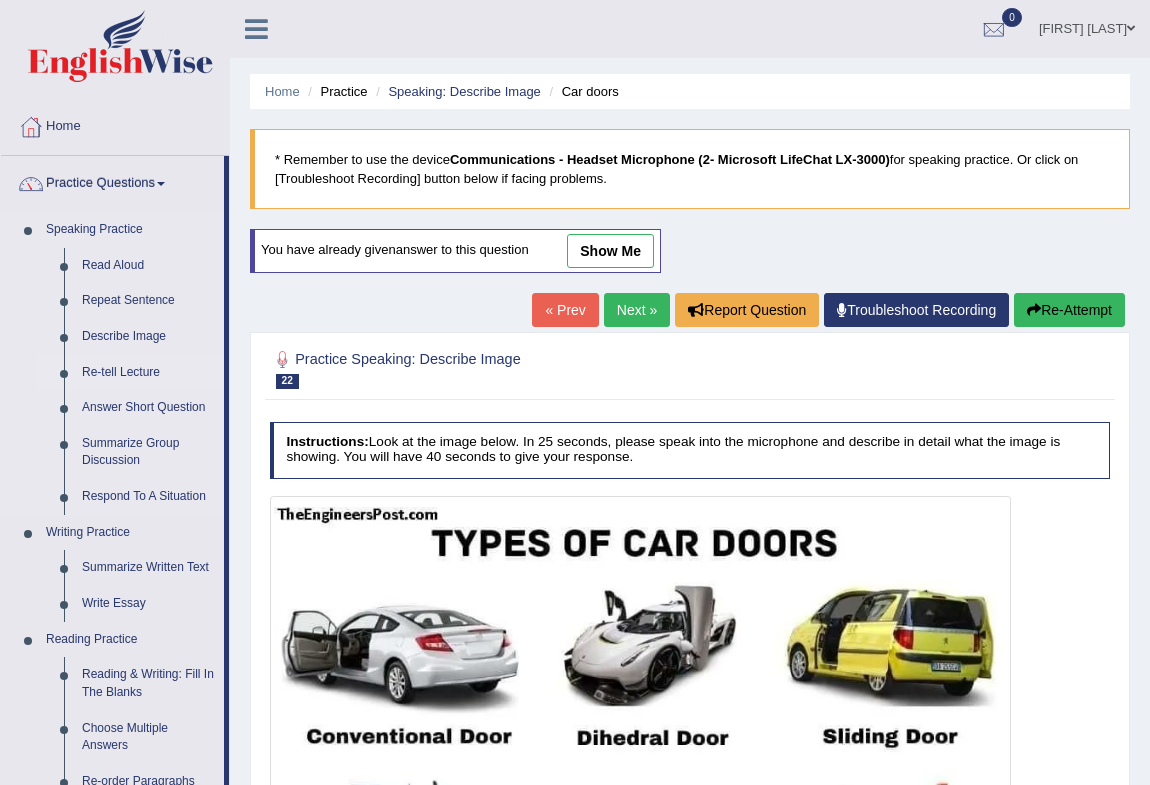 click on "Re-tell Lecture" at bounding box center (148, 373) 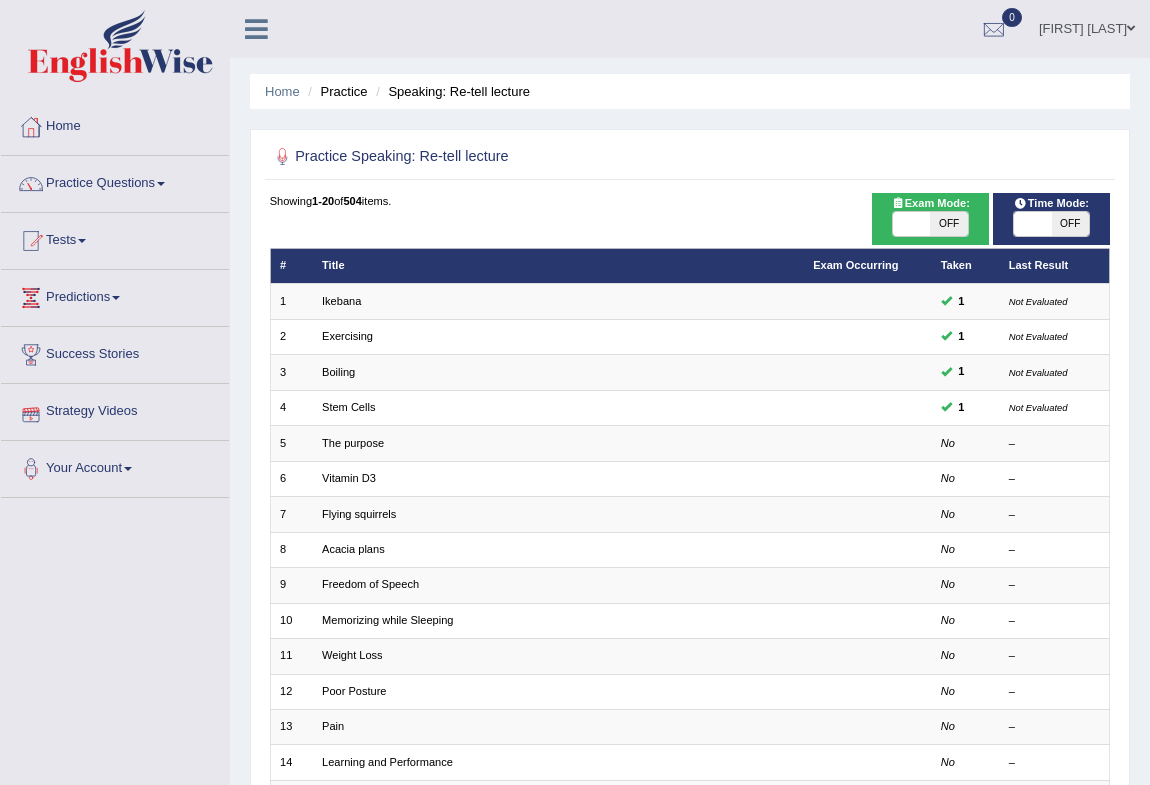 scroll, scrollTop: 0, scrollLeft: 0, axis: both 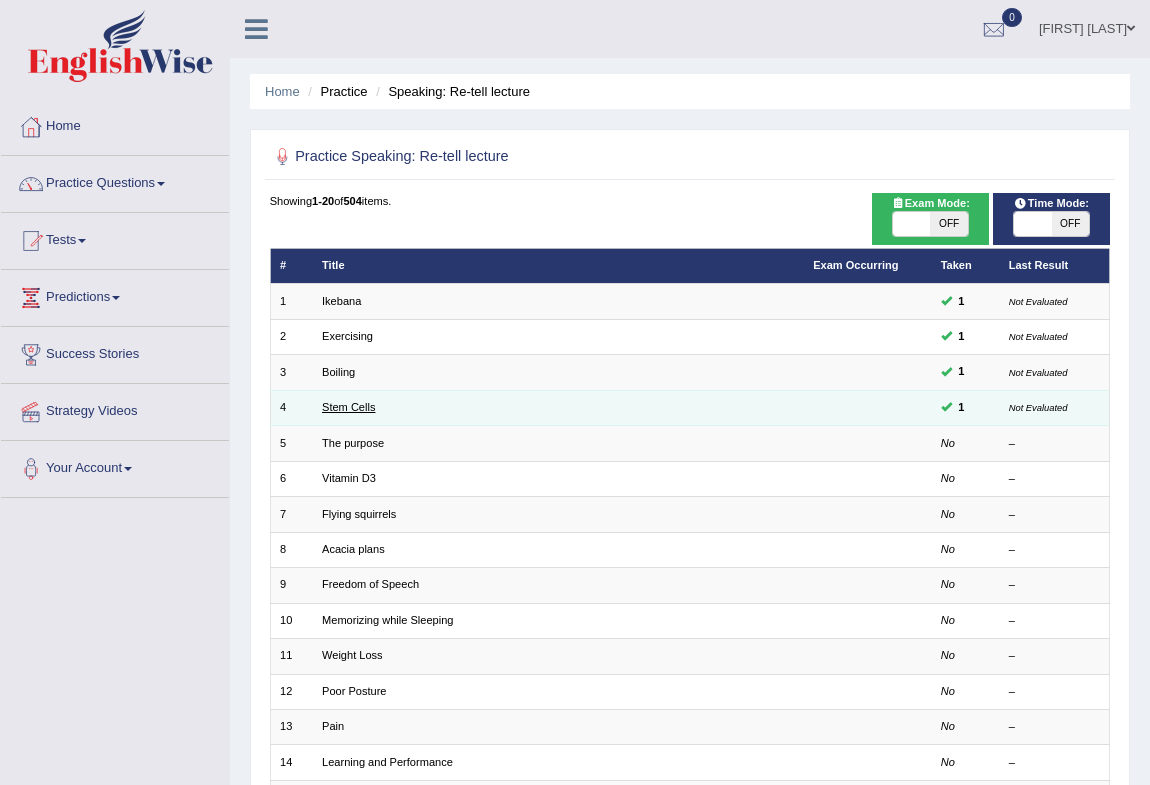 click on "Stem Cells" at bounding box center (348, 407) 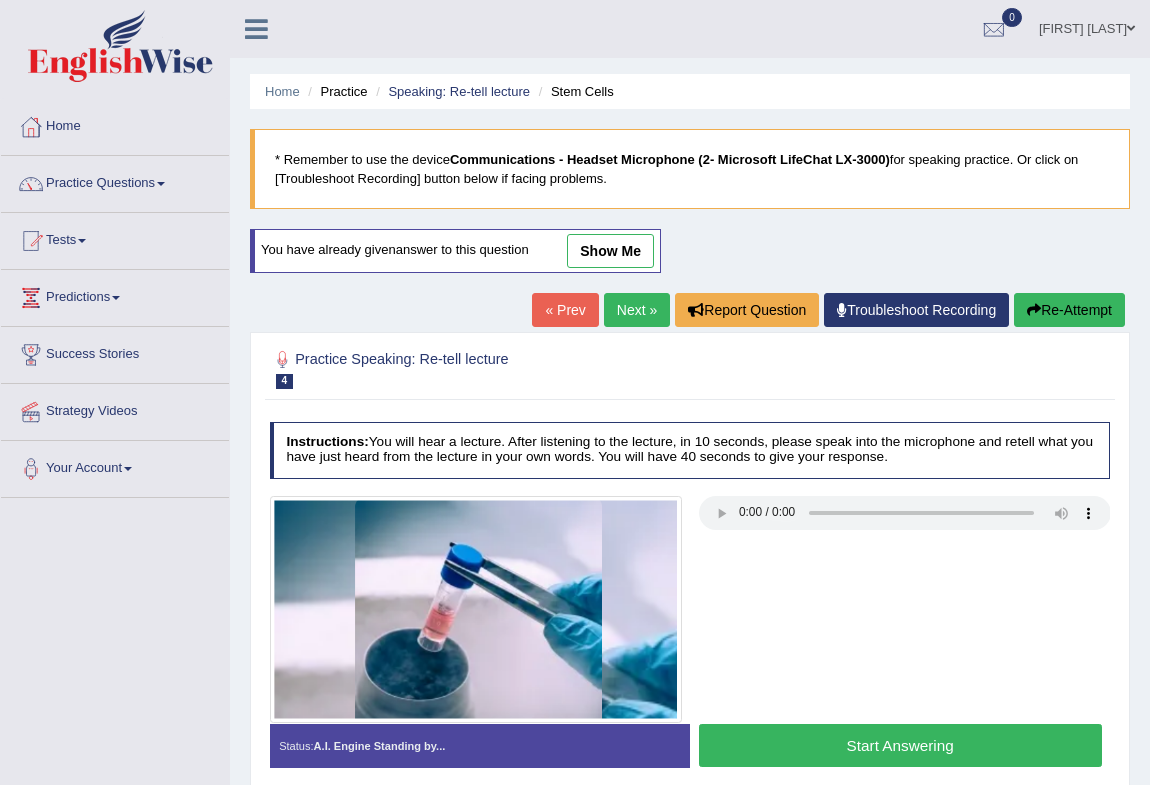 scroll, scrollTop: 0, scrollLeft: 0, axis: both 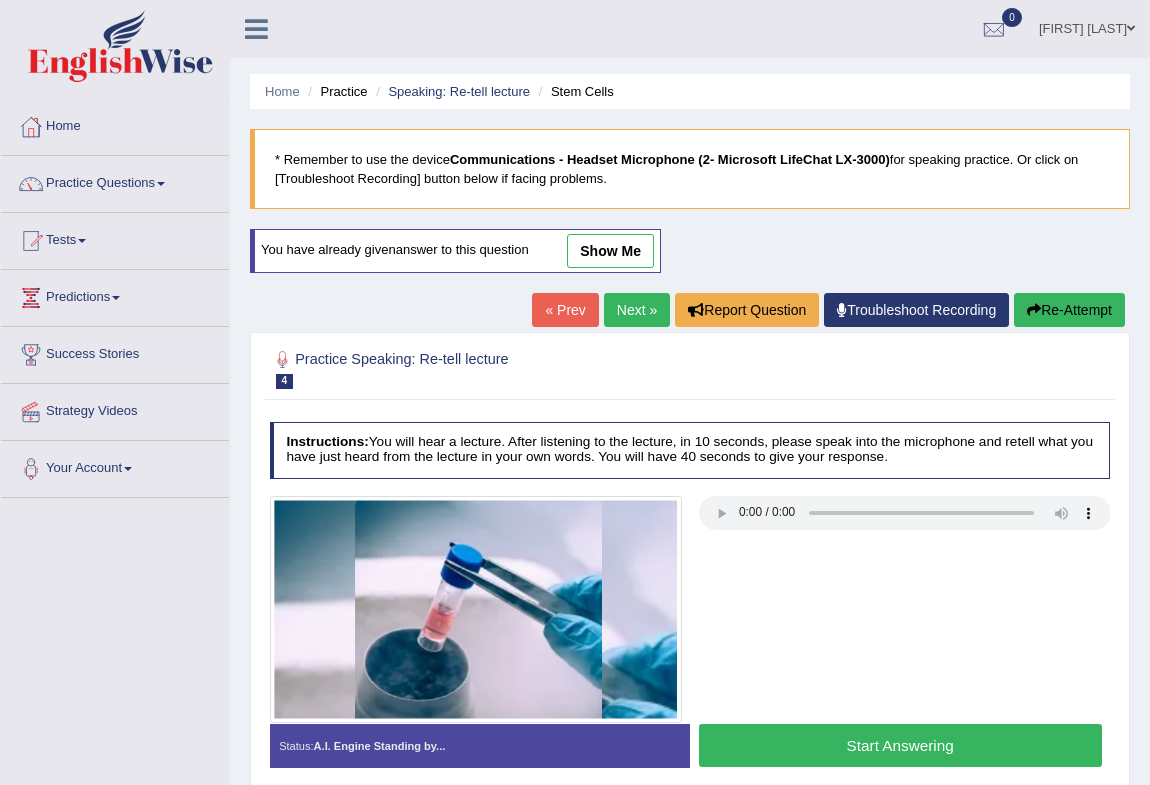 click on "Start Answering" at bounding box center [900, 745] 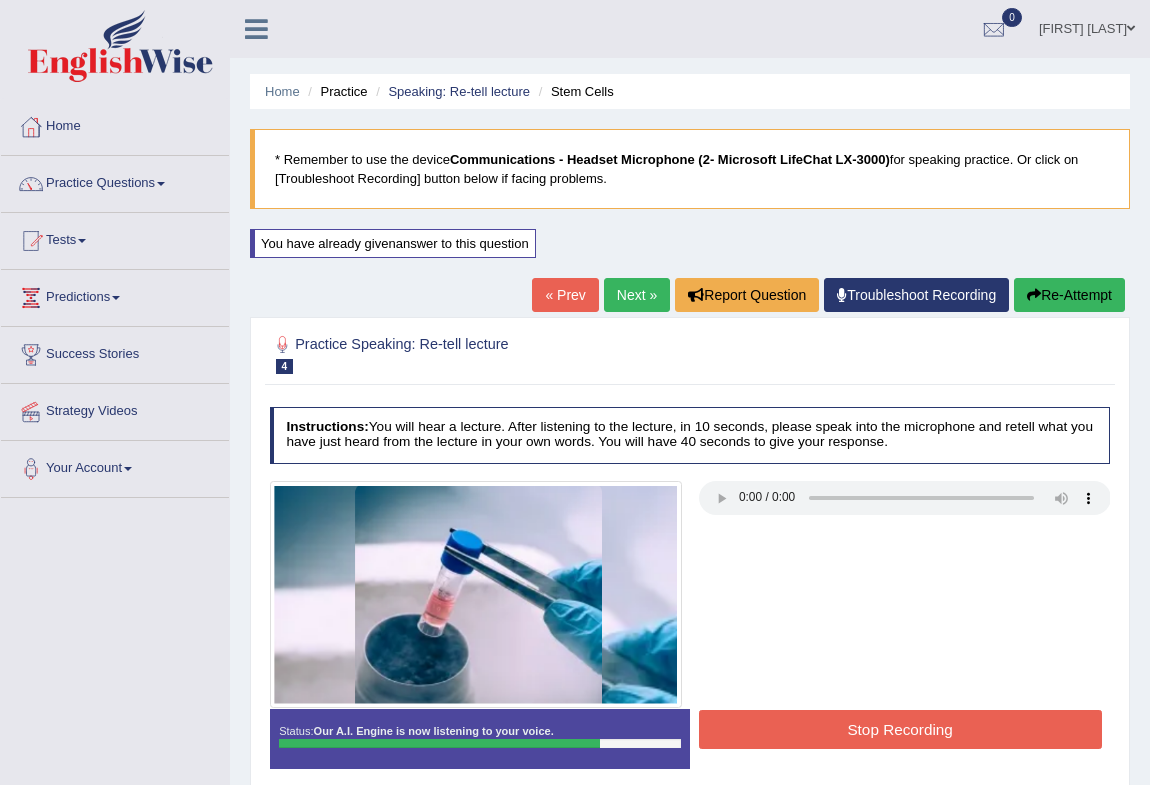 click on "Stop Recording" at bounding box center [900, 729] 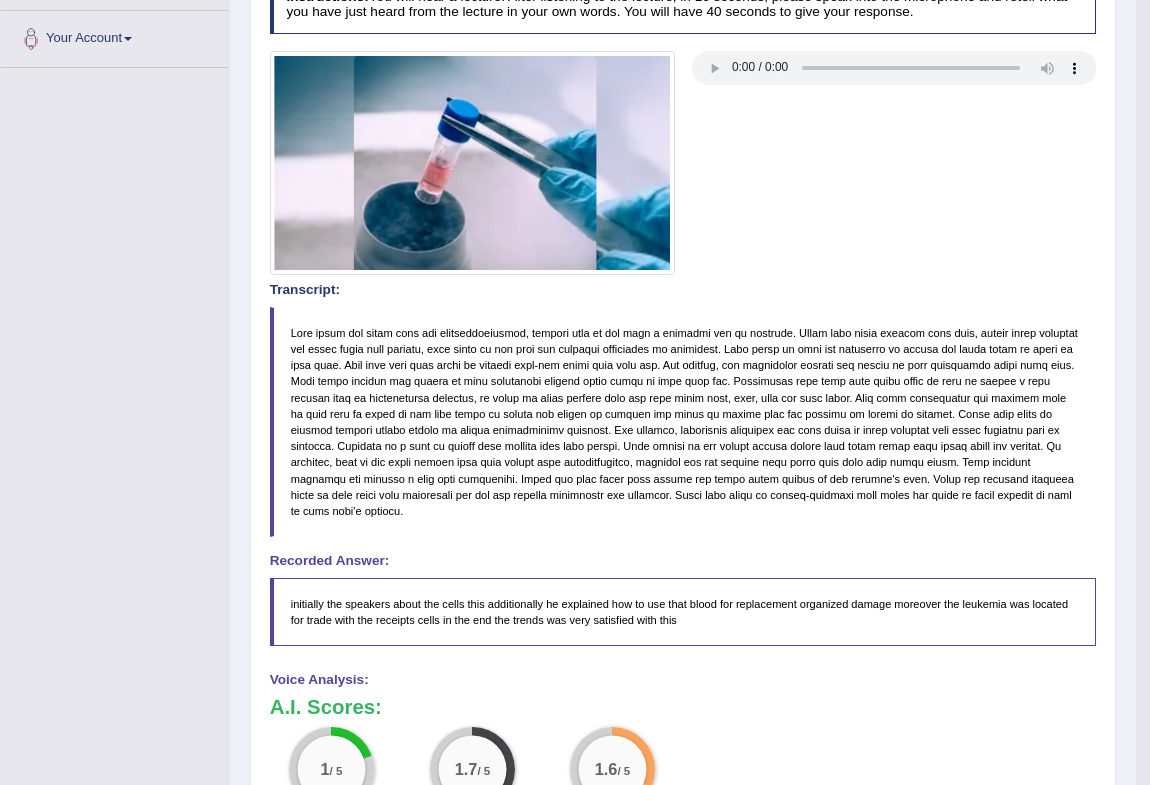 scroll, scrollTop: 248, scrollLeft: 0, axis: vertical 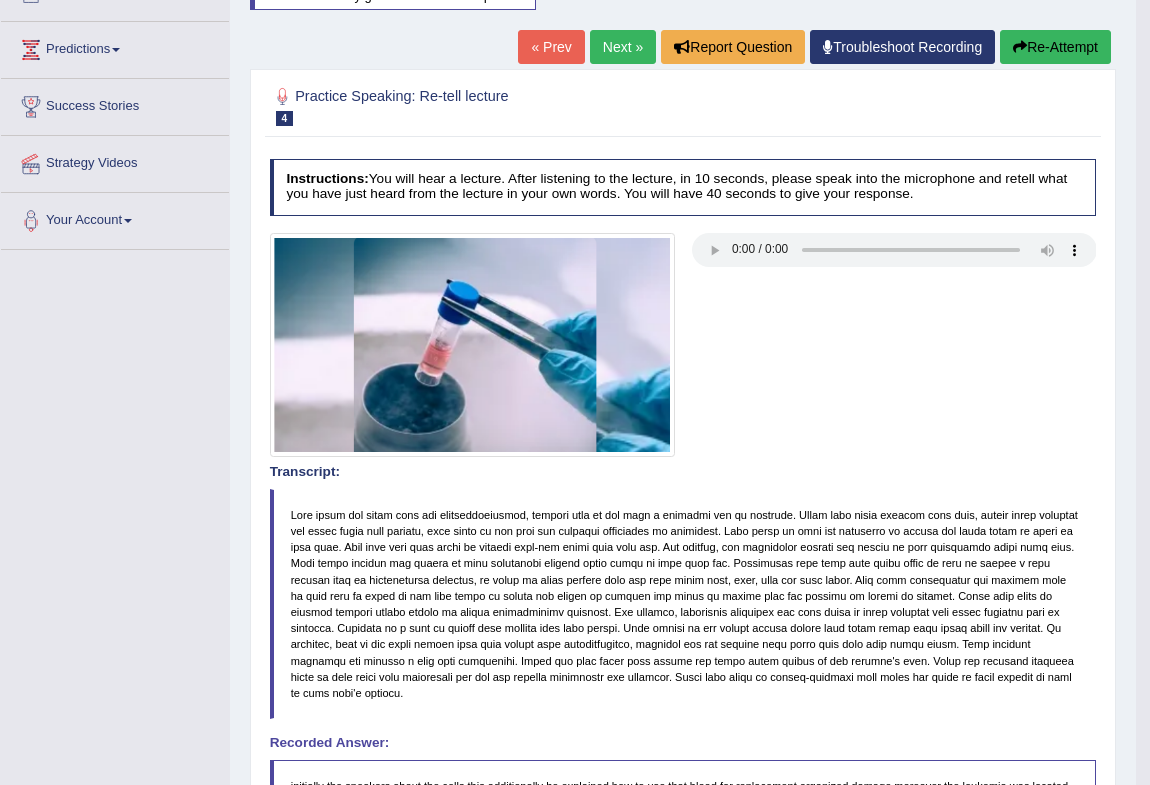 click on "Re-Attempt" at bounding box center [1055, 47] 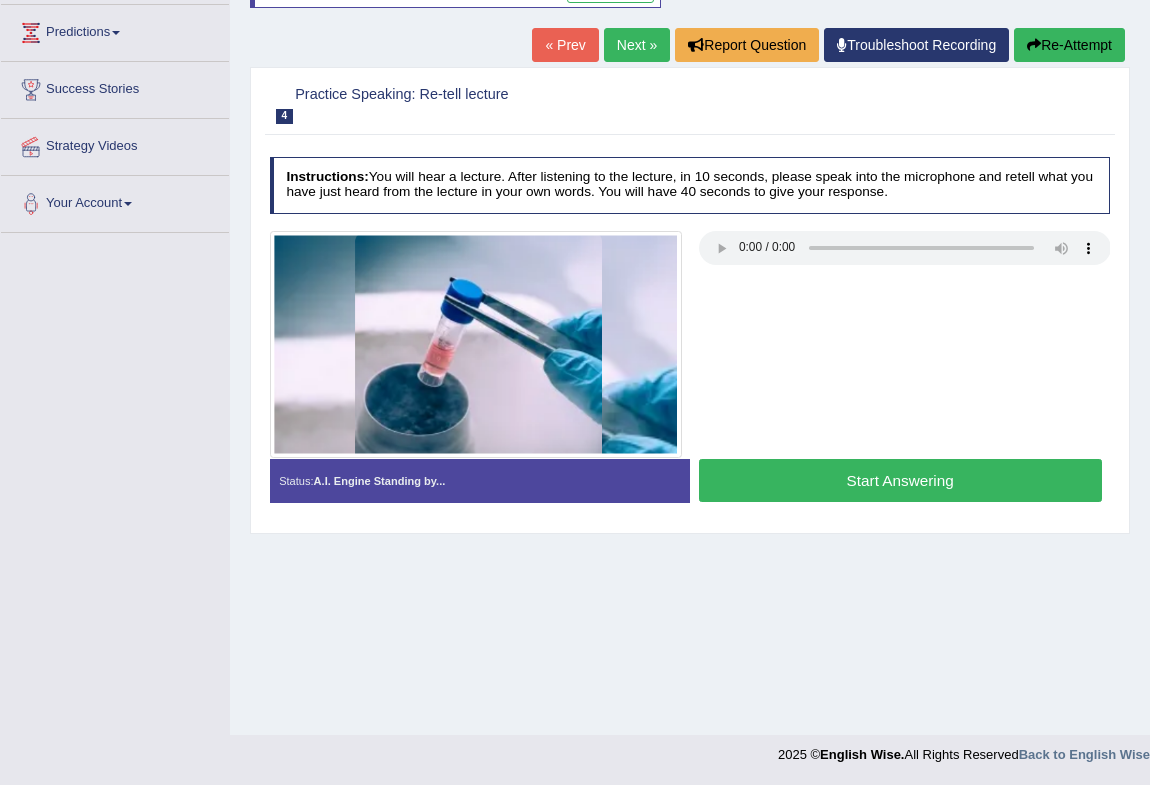 scroll, scrollTop: 248, scrollLeft: 0, axis: vertical 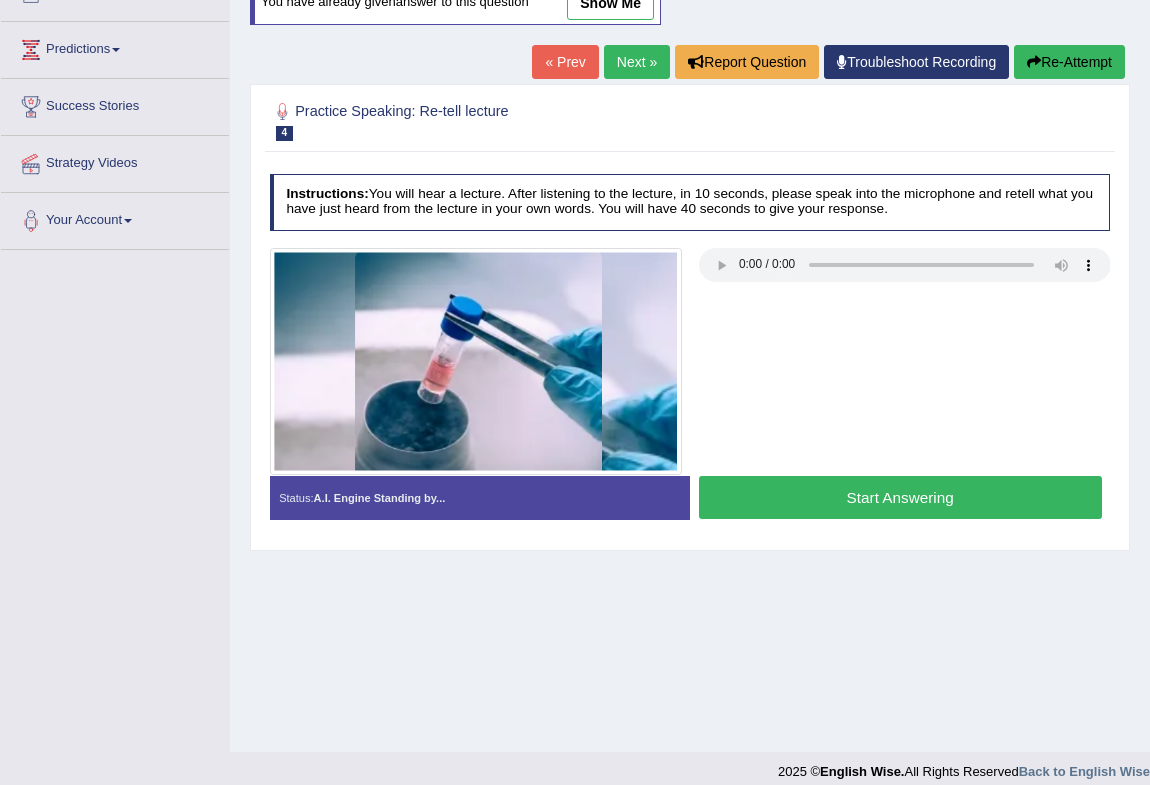 click on "Start Answering" at bounding box center (900, 497) 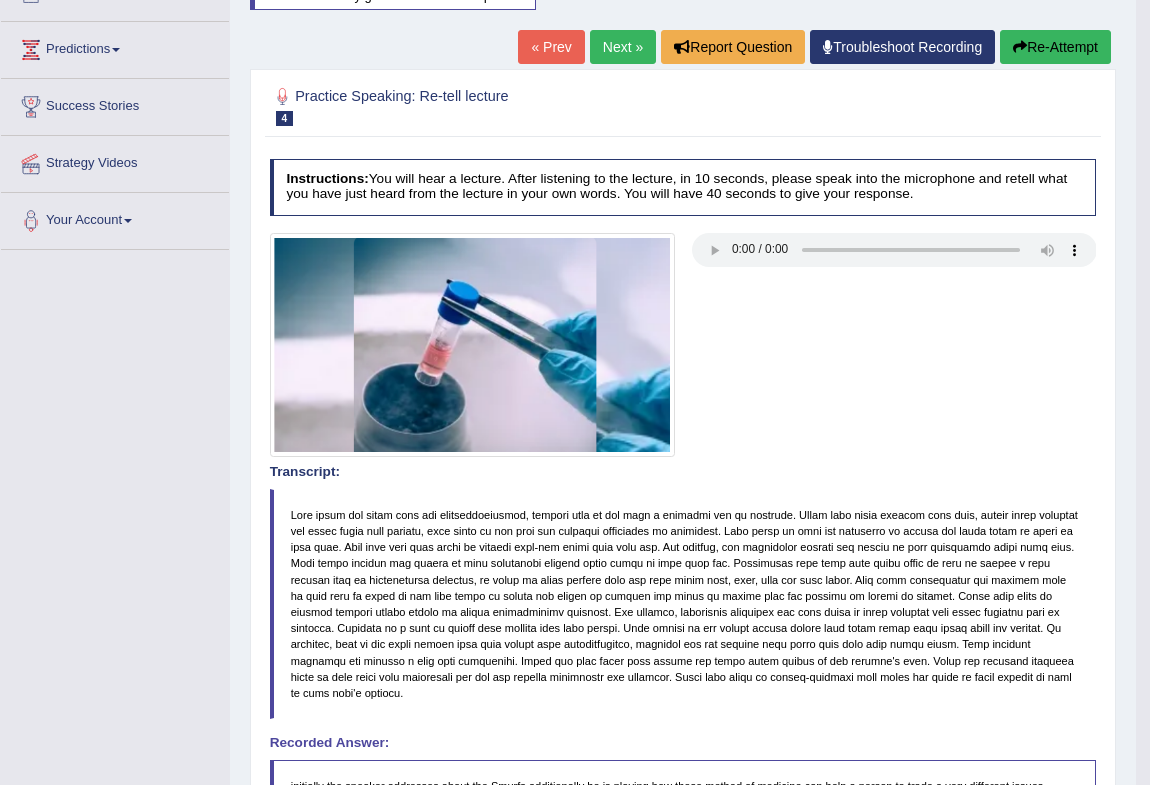 scroll, scrollTop: 0, scrollLeft: 0, axis: both 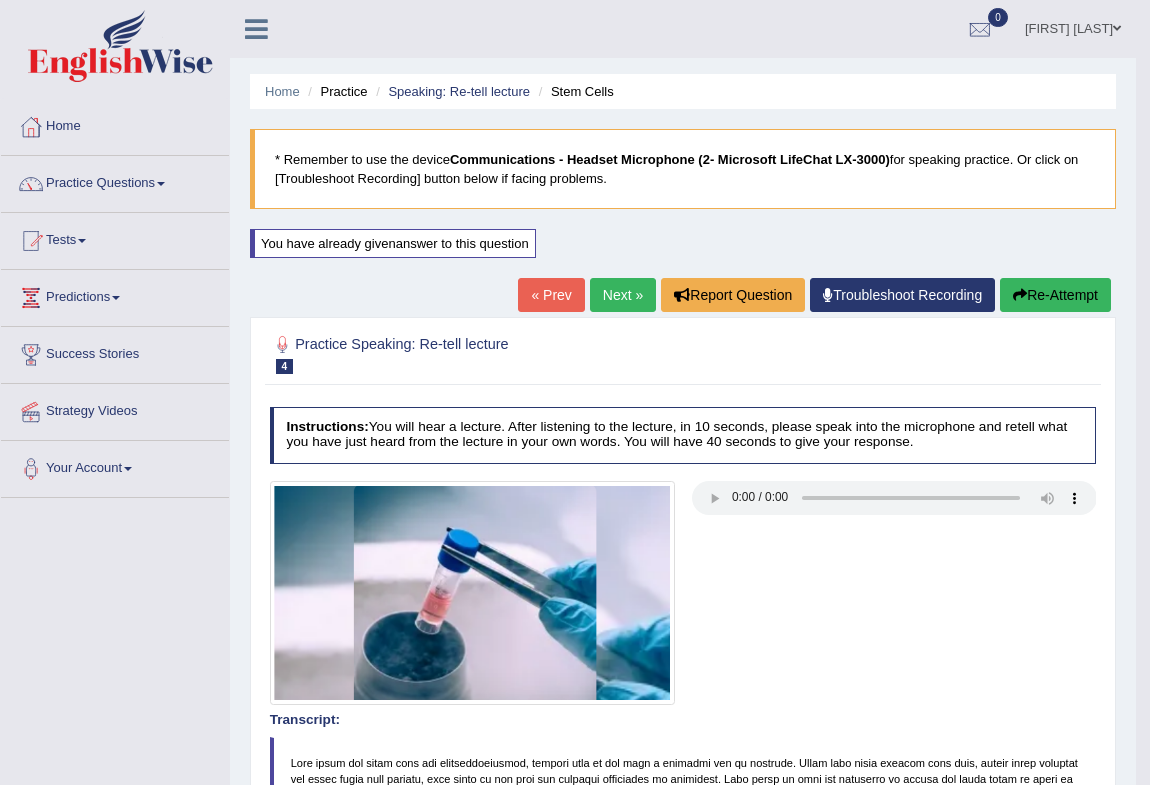click on "Next »" at bounding box center (623, 295) 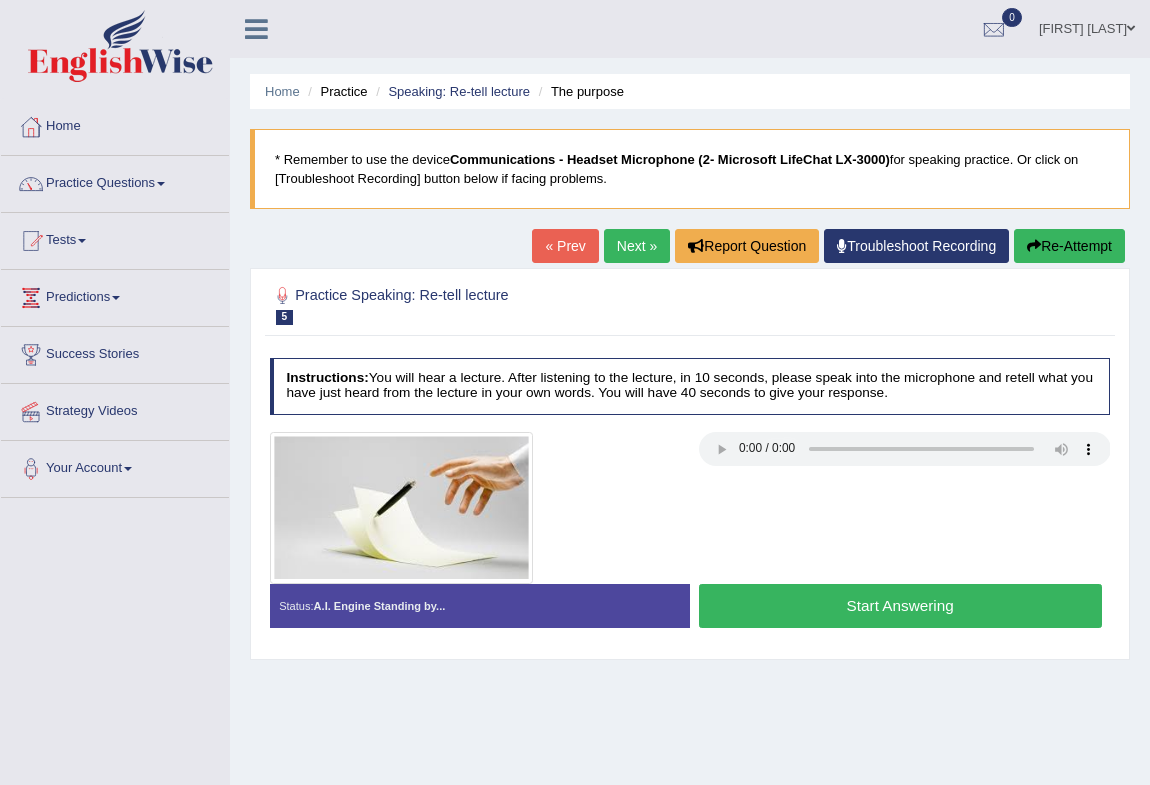 scroll, scrollTop: 0, scrollLeft: 0, axis: both 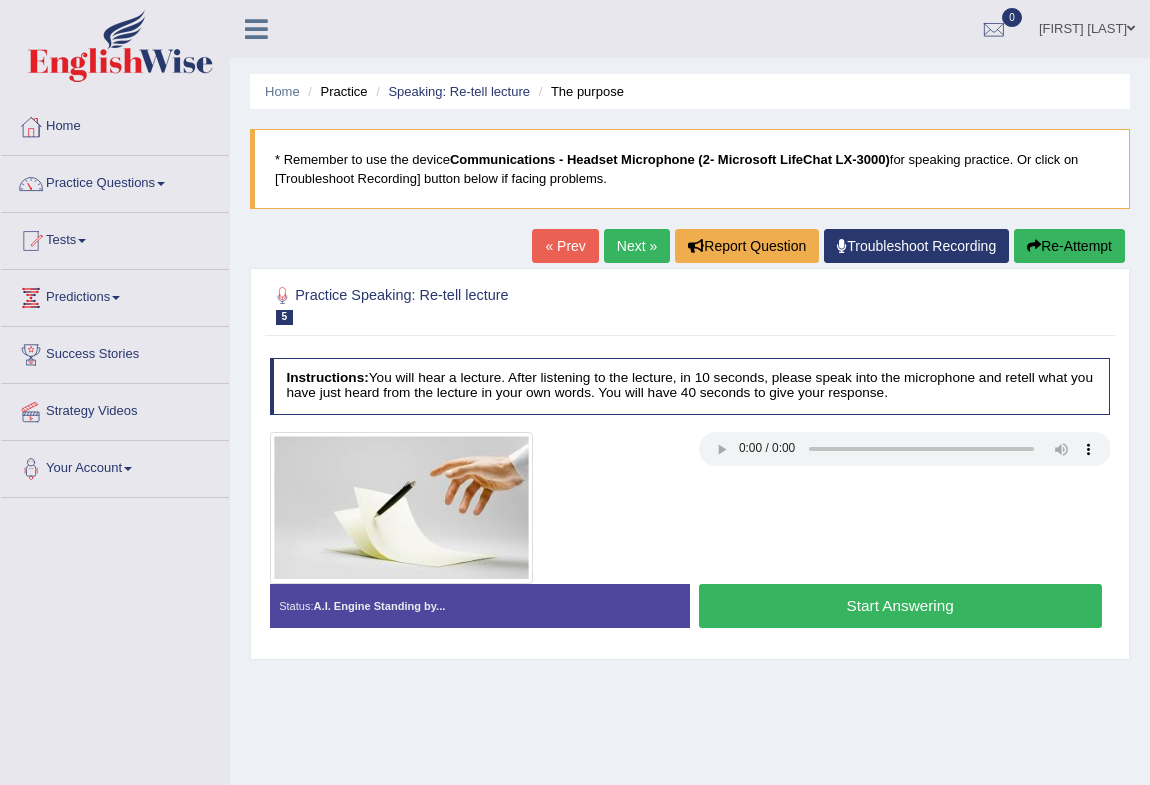 click on "Start Answering" at bounding box center [900, 605] 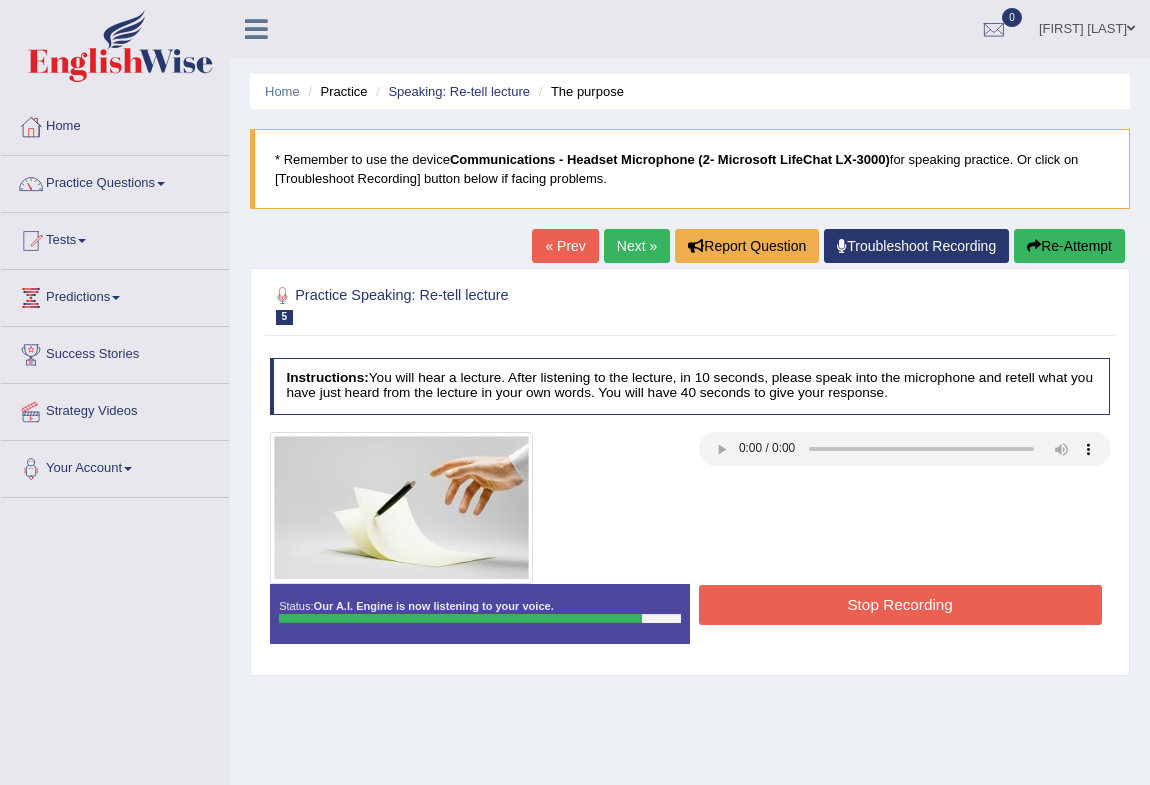 click on "Stop Recording" at bounding box center (900, 604) 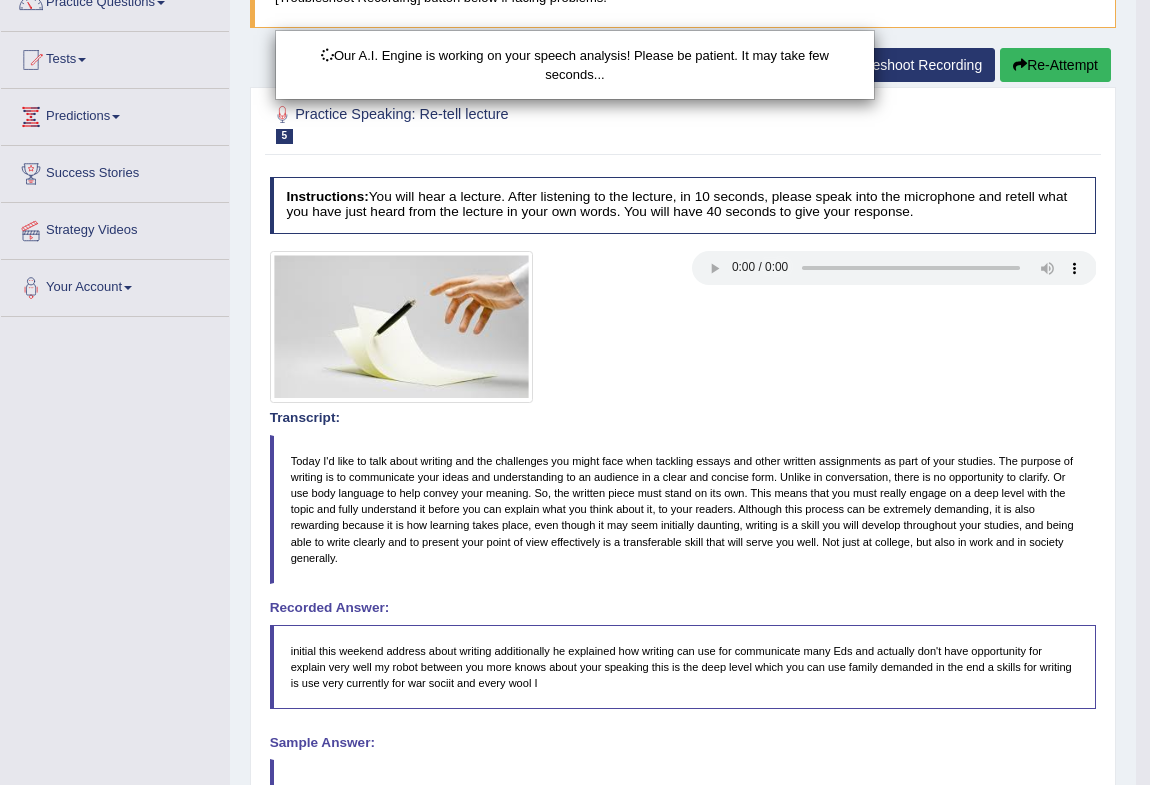scroll, scrollTop: 272, scrollLeft: 0, axis: vertical 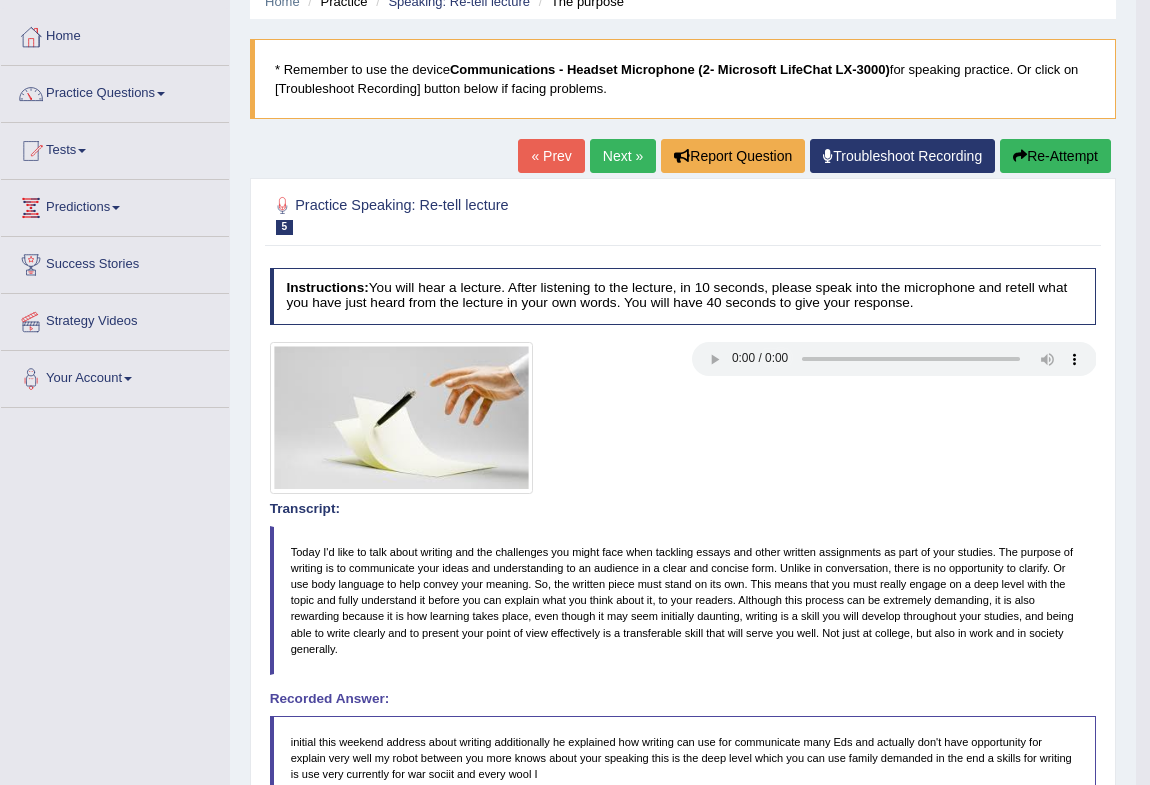 click on "Next »" at bounding box center [623, 156] 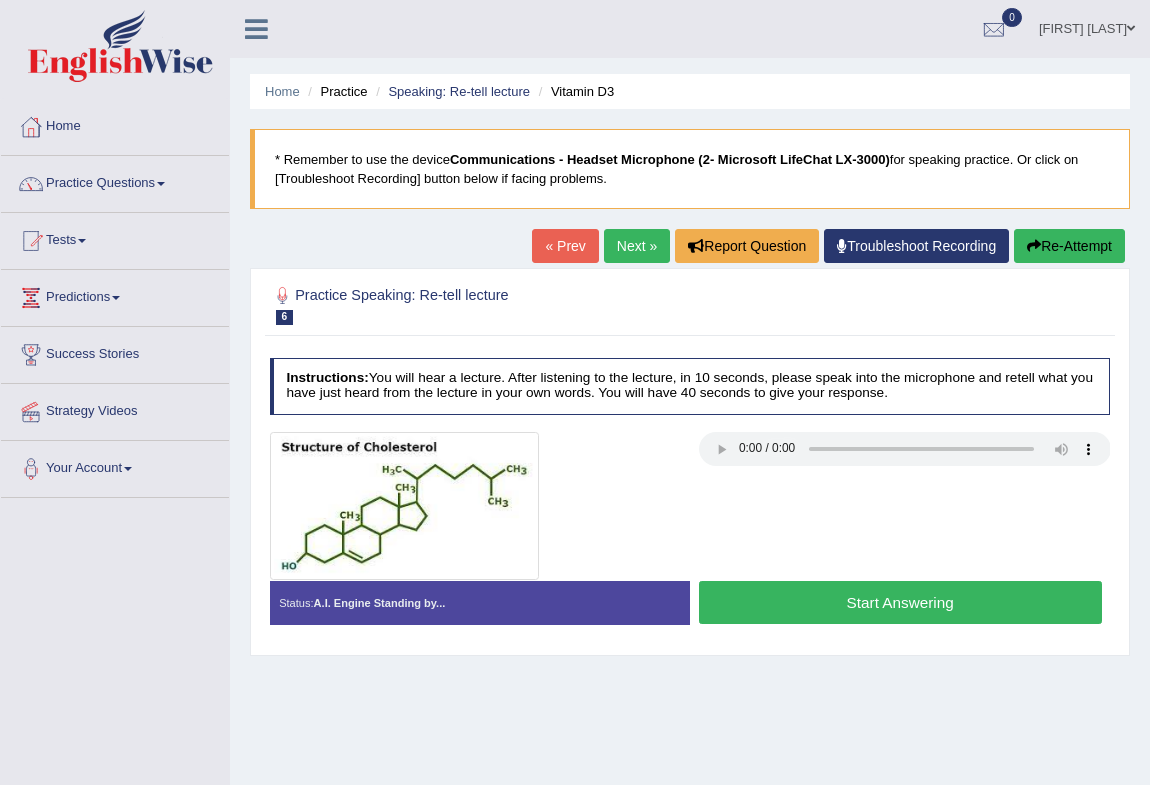 scroll, scrollTop: 0, scrollLeft: 0, axis: both 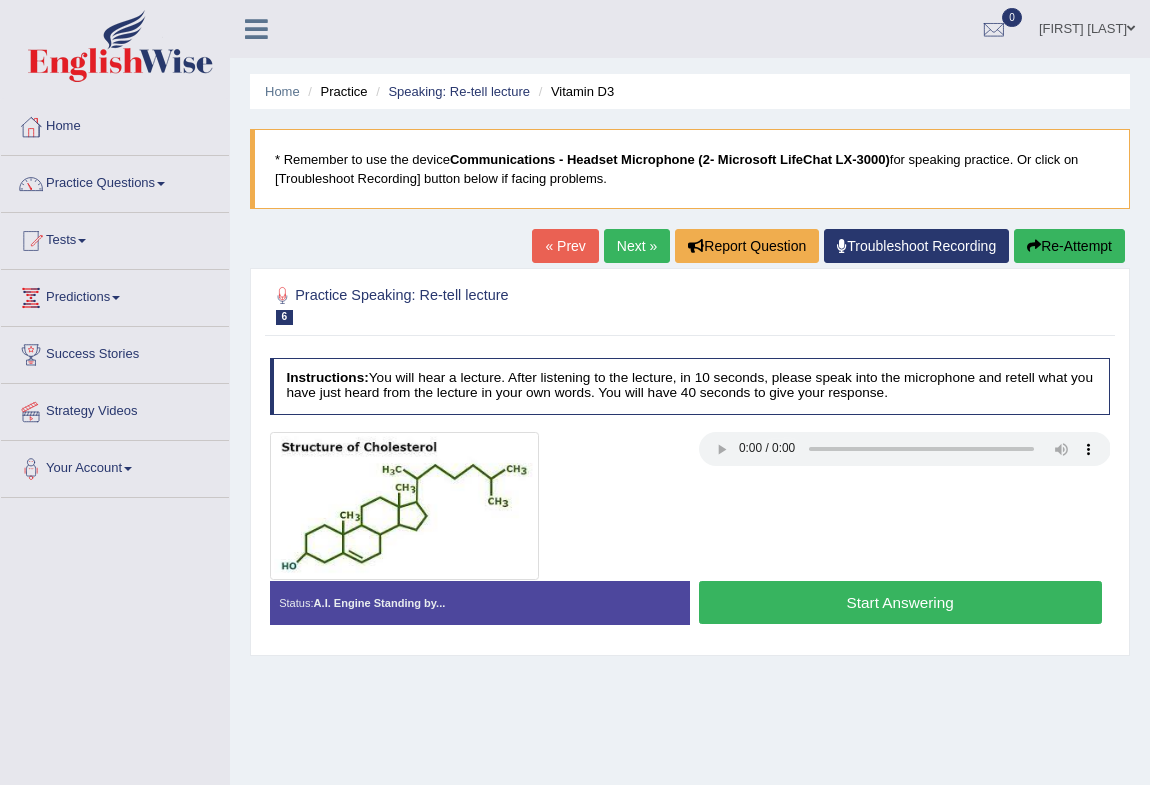click on "Start Answering" at bounding box center [900, 602] 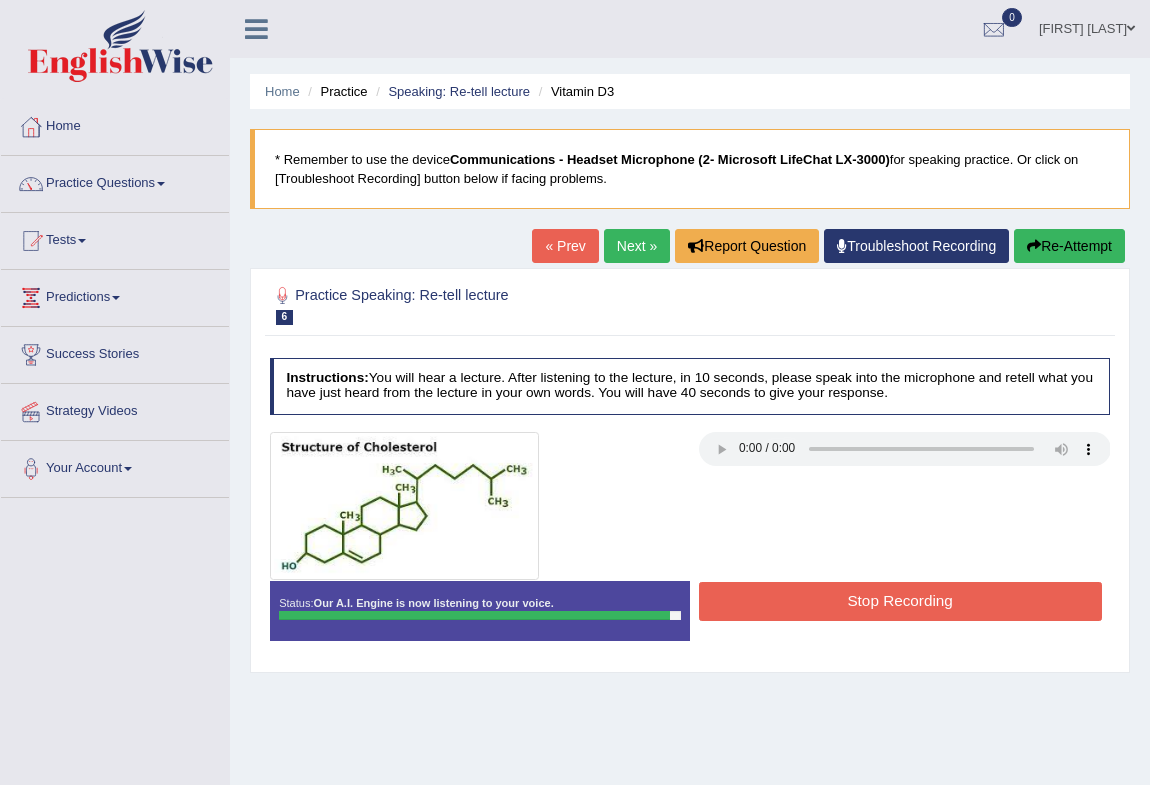 click on "Stop Recording" at bounding box center [900, 601] 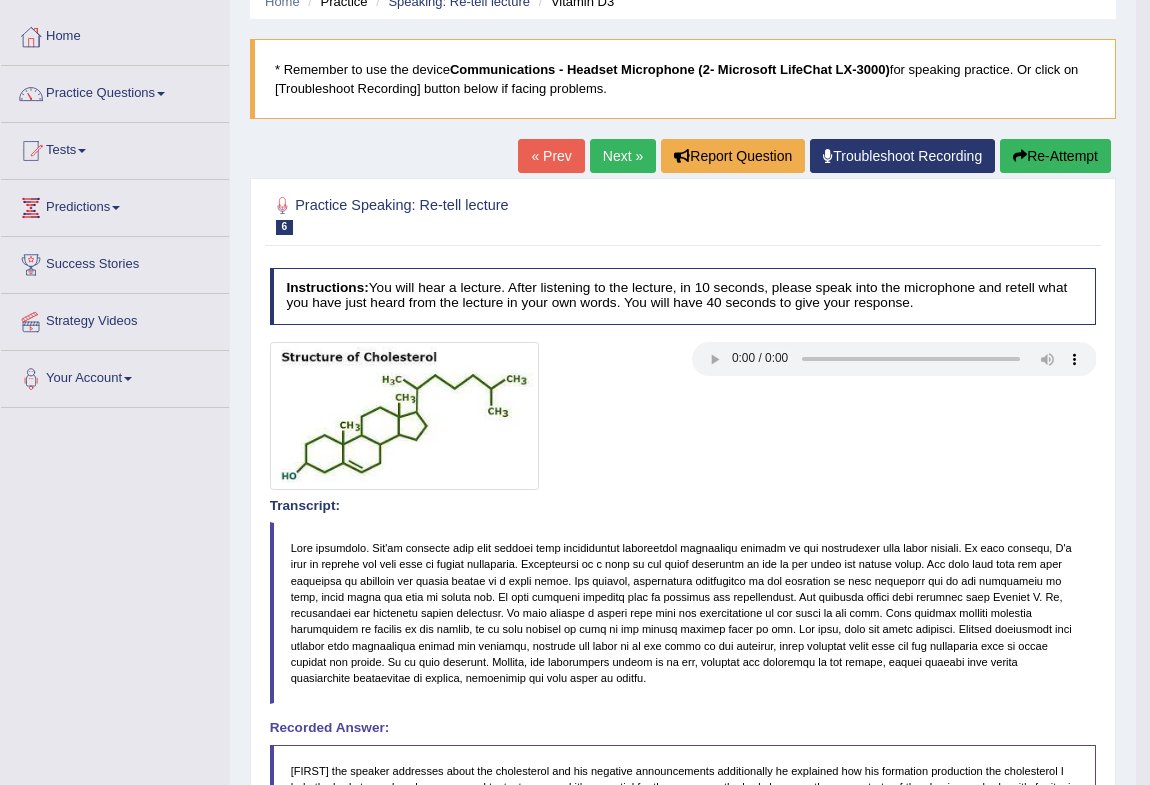 scroll, scrollTop: 0, scrollLeft: 0, axis: both 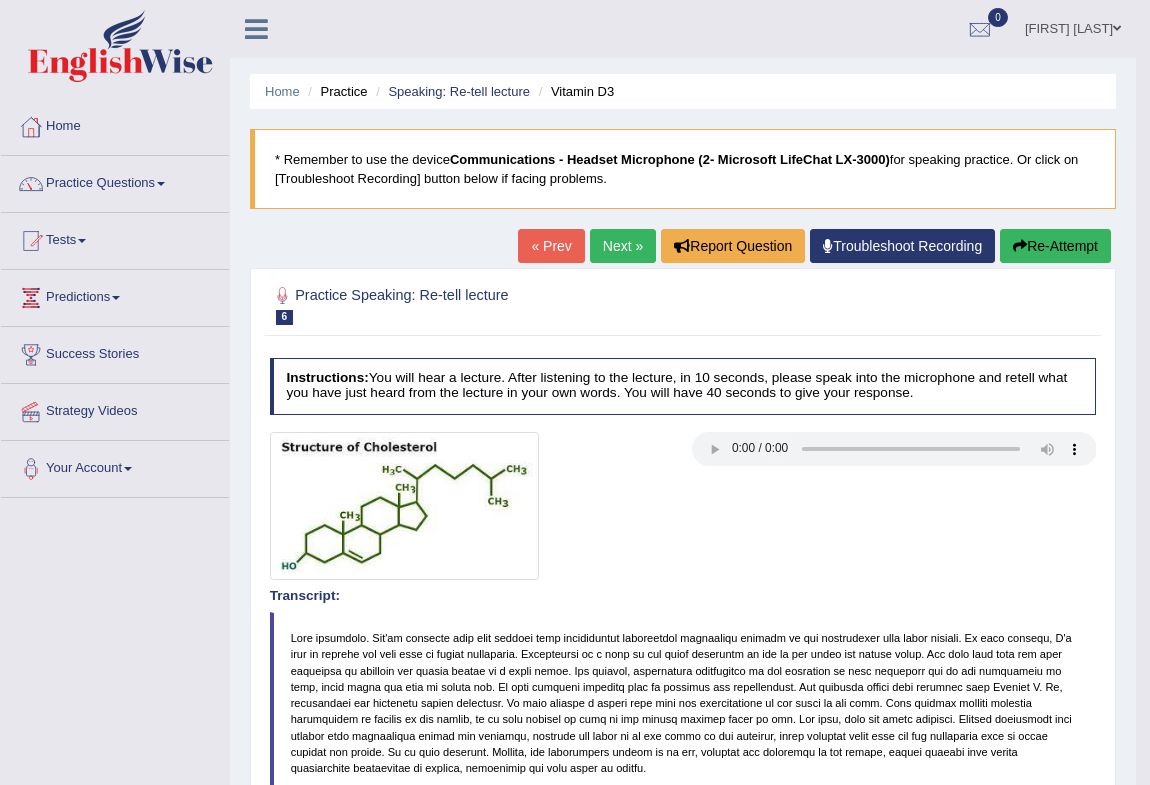 click on "Re-Attempt" at bounding box center [1055, 246] 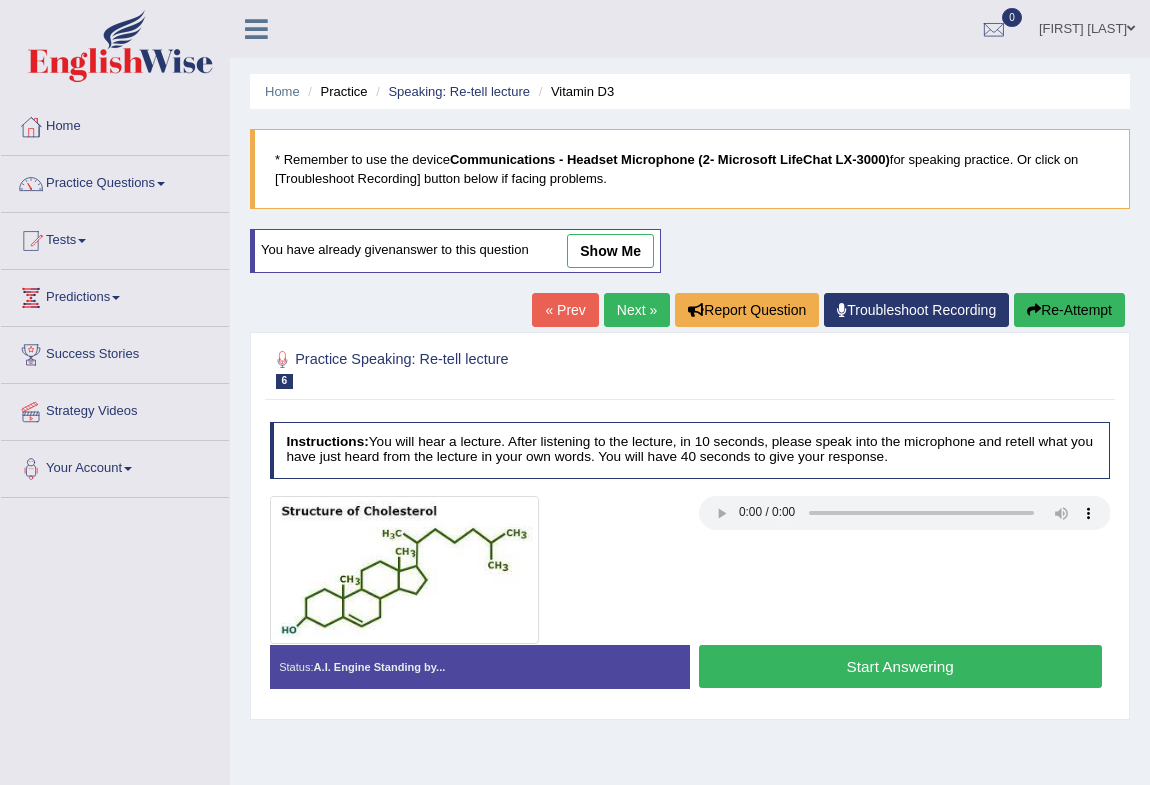 scroll, scrollTop: 0, scrollLeft: 0, axis: both 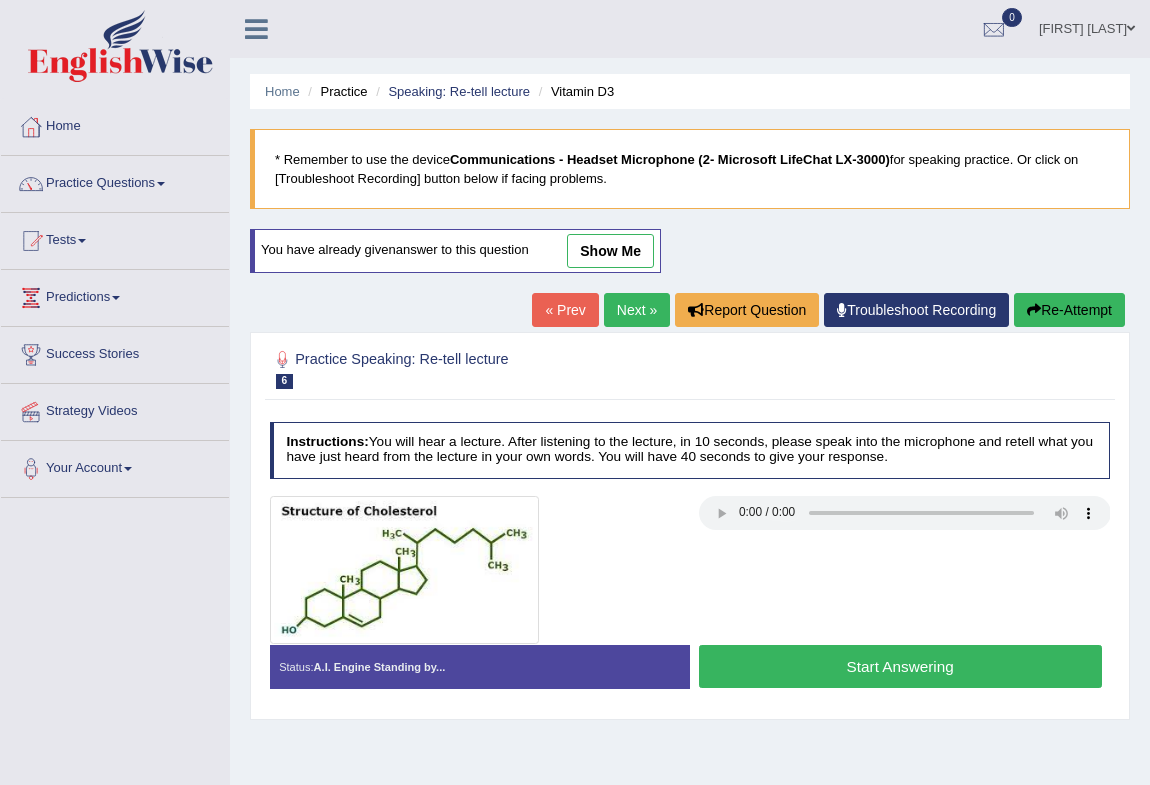 click on "Start Answering" at bounding box center (900, 666) 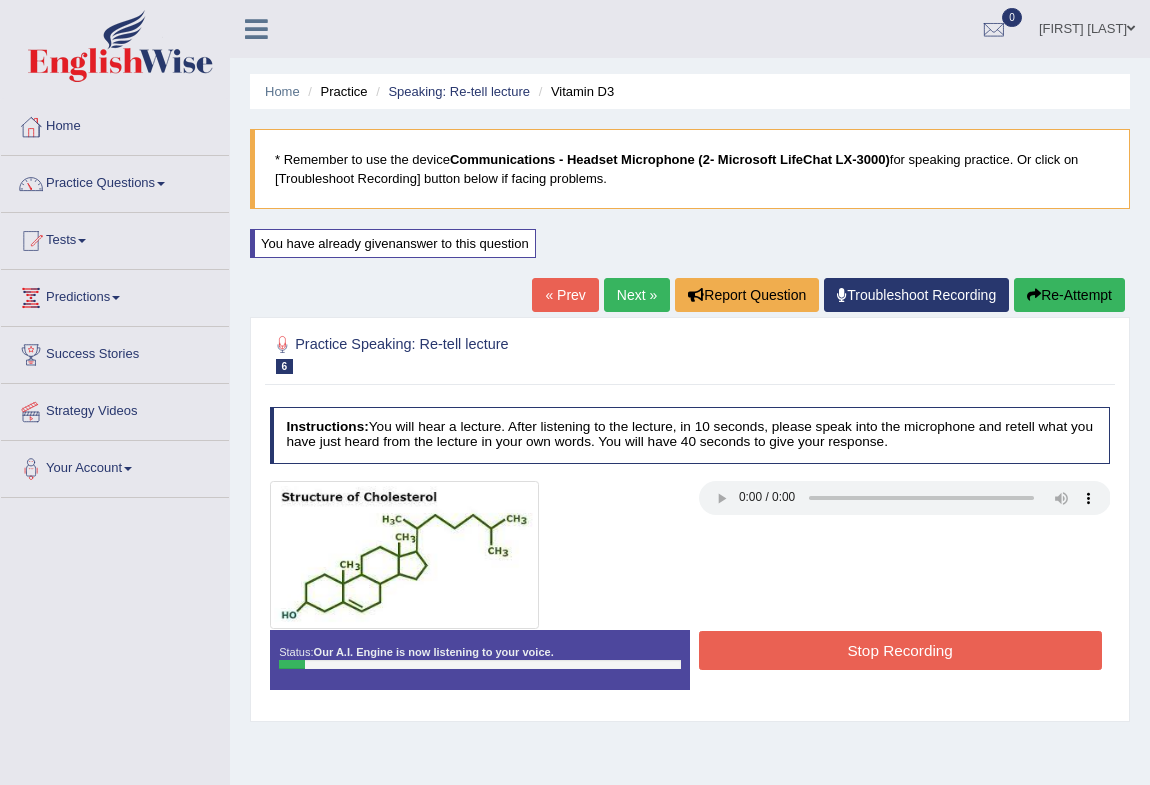 click on "Stop Recording" at bounding box center (900, 650) 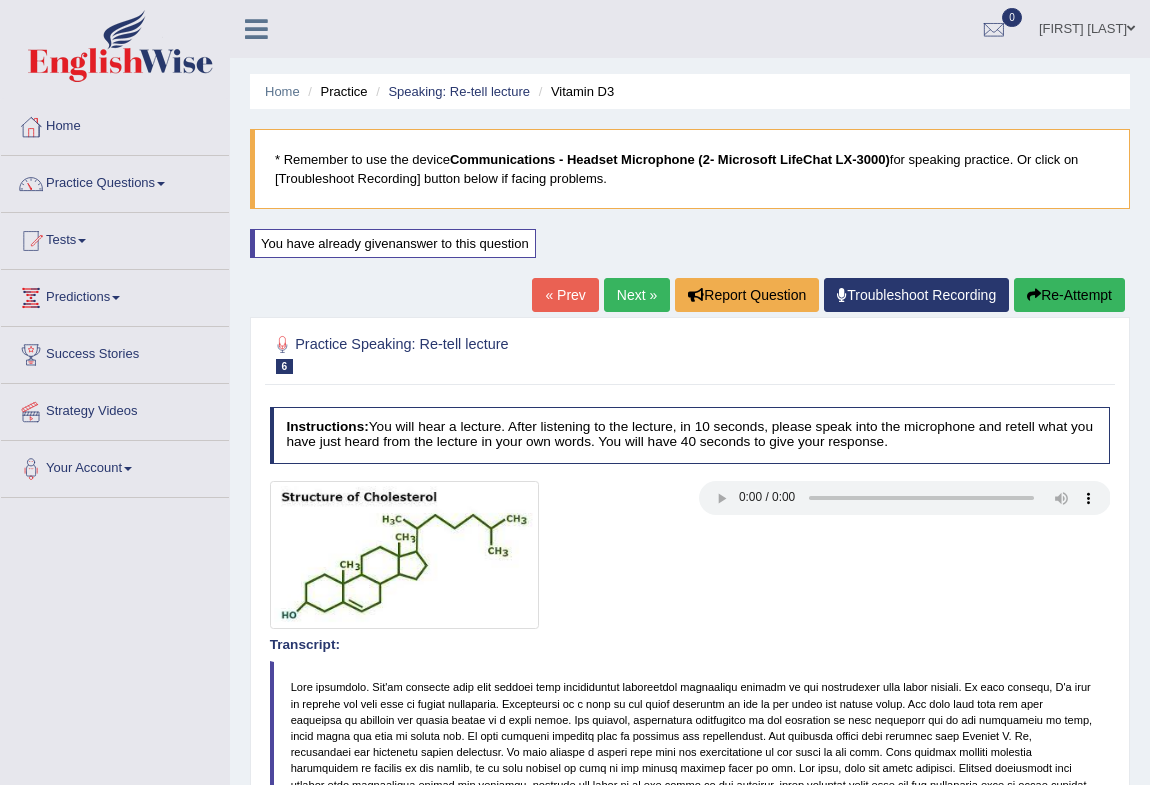 click on "Re-Attempt" at bounding box center (1069, 295) 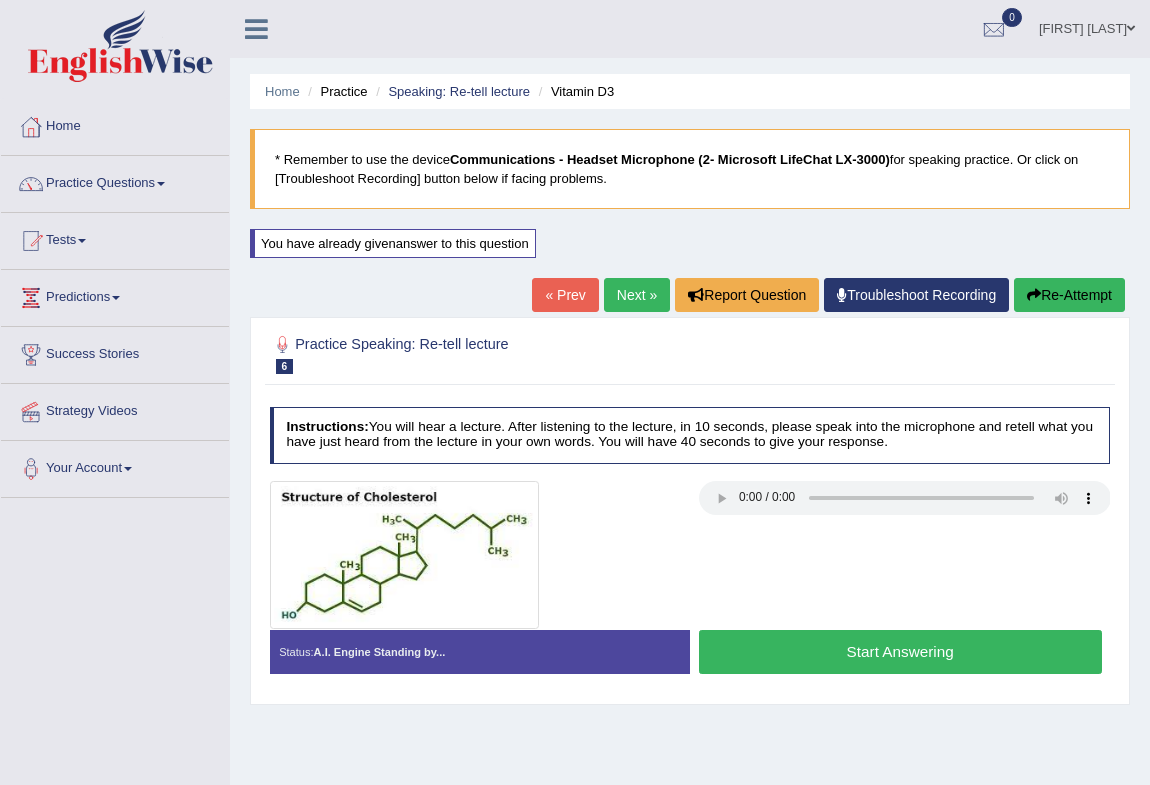 scroll, scrollTop: 0, scrollLeft: 0, axis: both 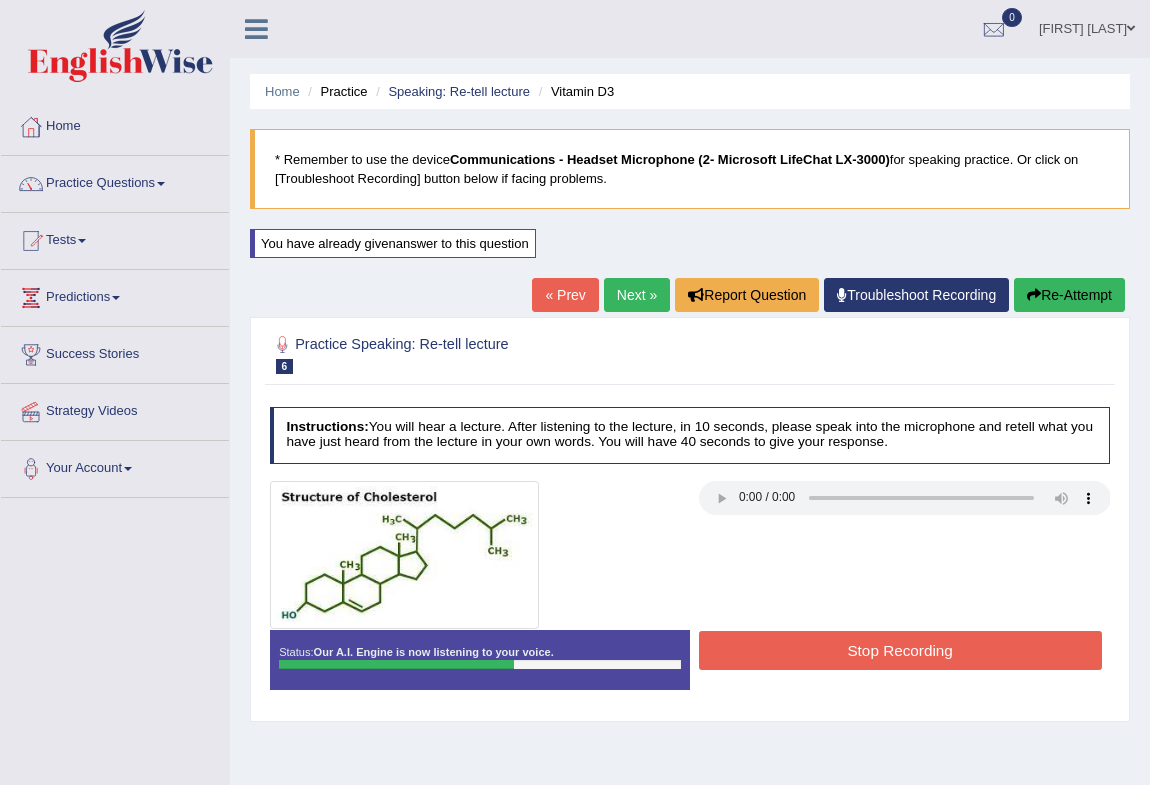 click on "Stop Recording" at bounding box center [900, 650] 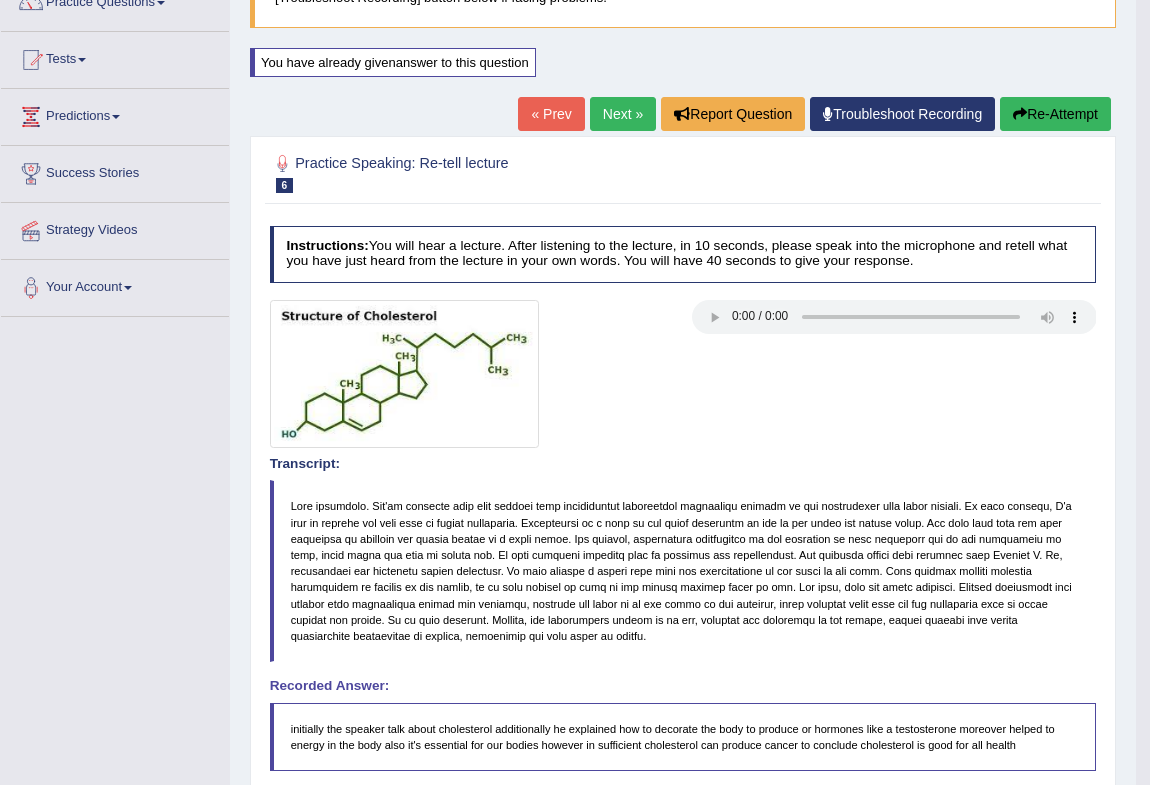 scroll, scrollTop: 90, scrollLeft: 0, axis: vertical 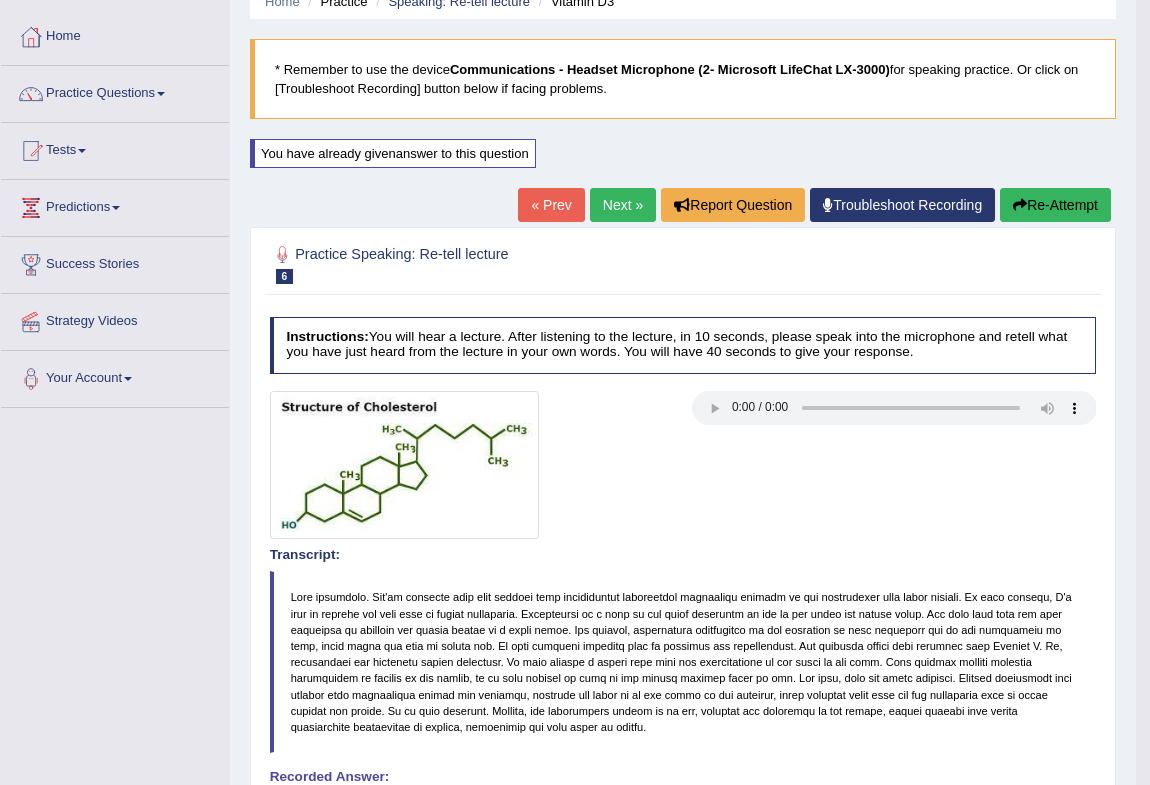 click on "Next »" at bounding box center (623, 205) 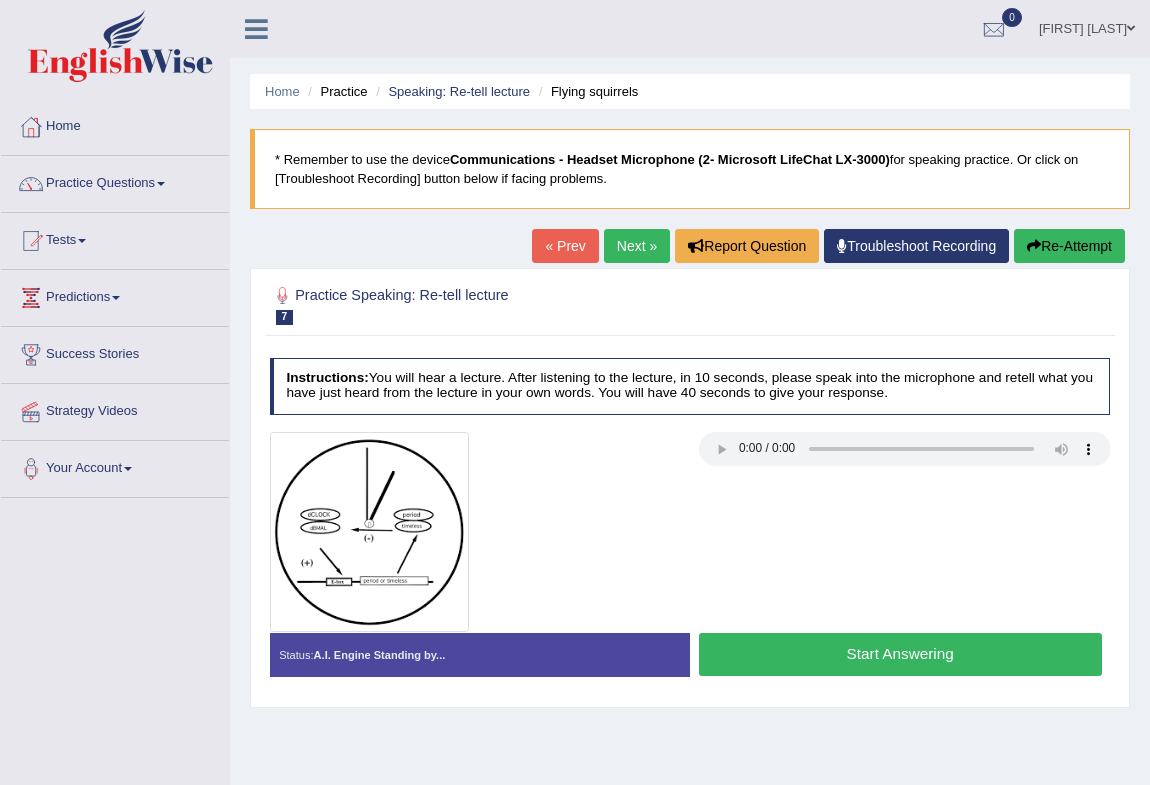 scroll, scrollTop: 0, scrollLeft: 0, axis: both 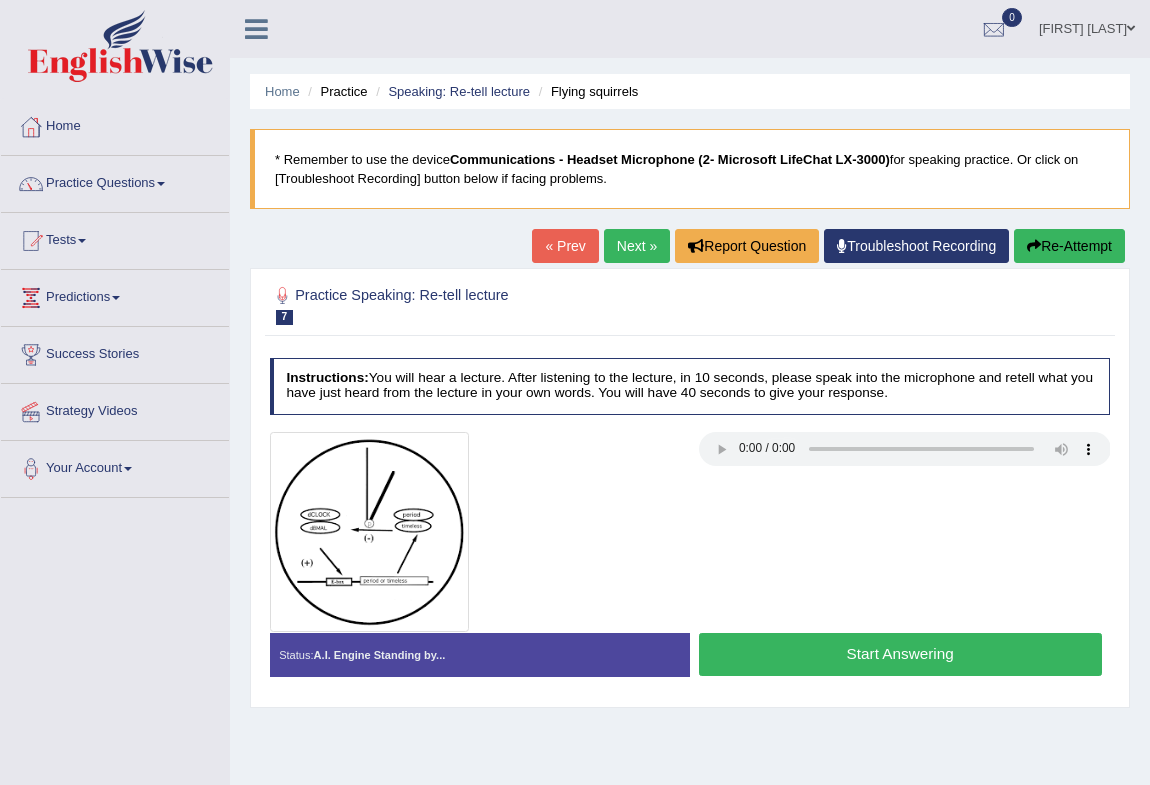 click on "Start Answering" at bounding box center (900, 654) 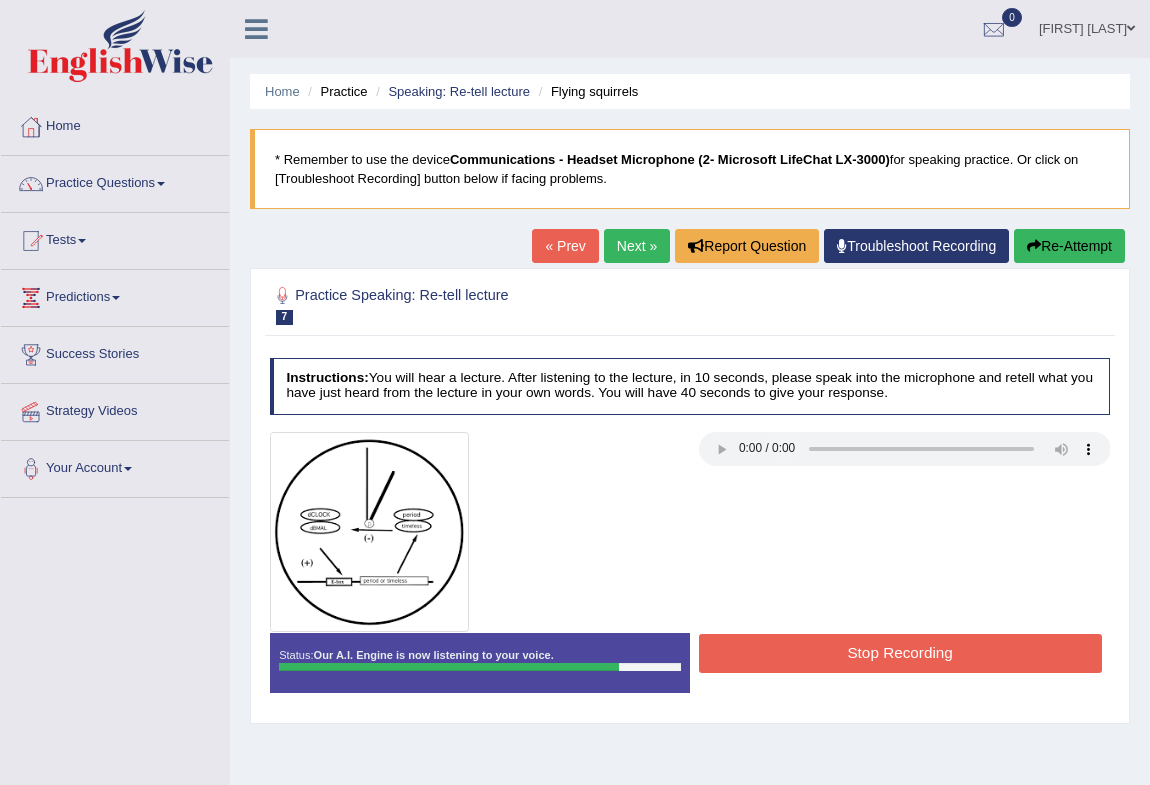click on "Stop Recording" at bounding box center [900, 653] 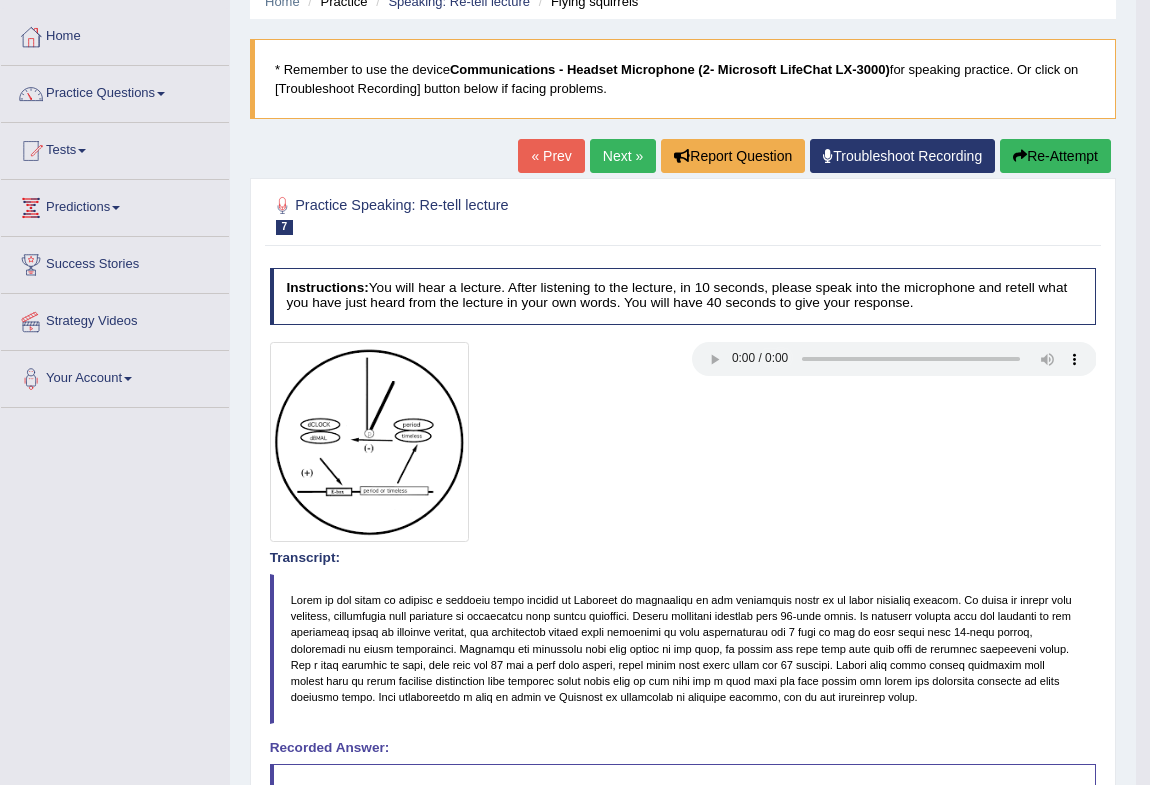 scroll, scrollTop: 0, scrollLeft: 0, axis: both 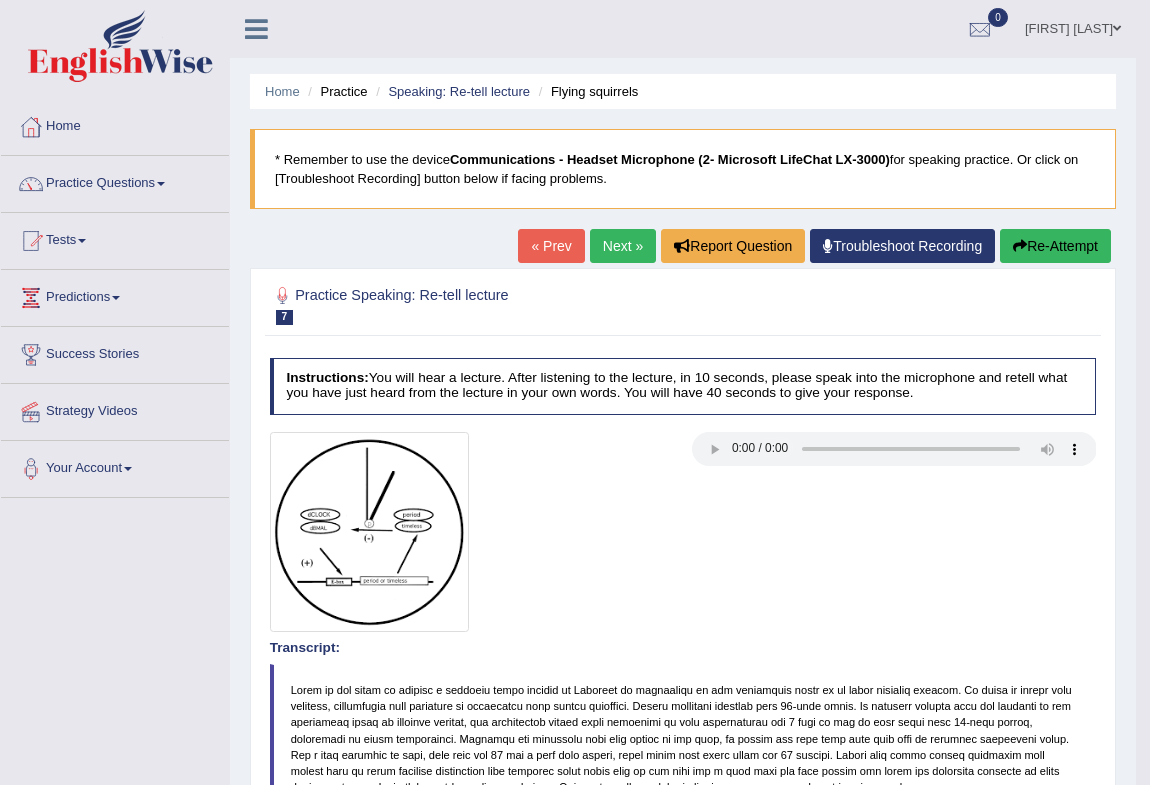 click on "Next »" at bounding box center (623, 246) 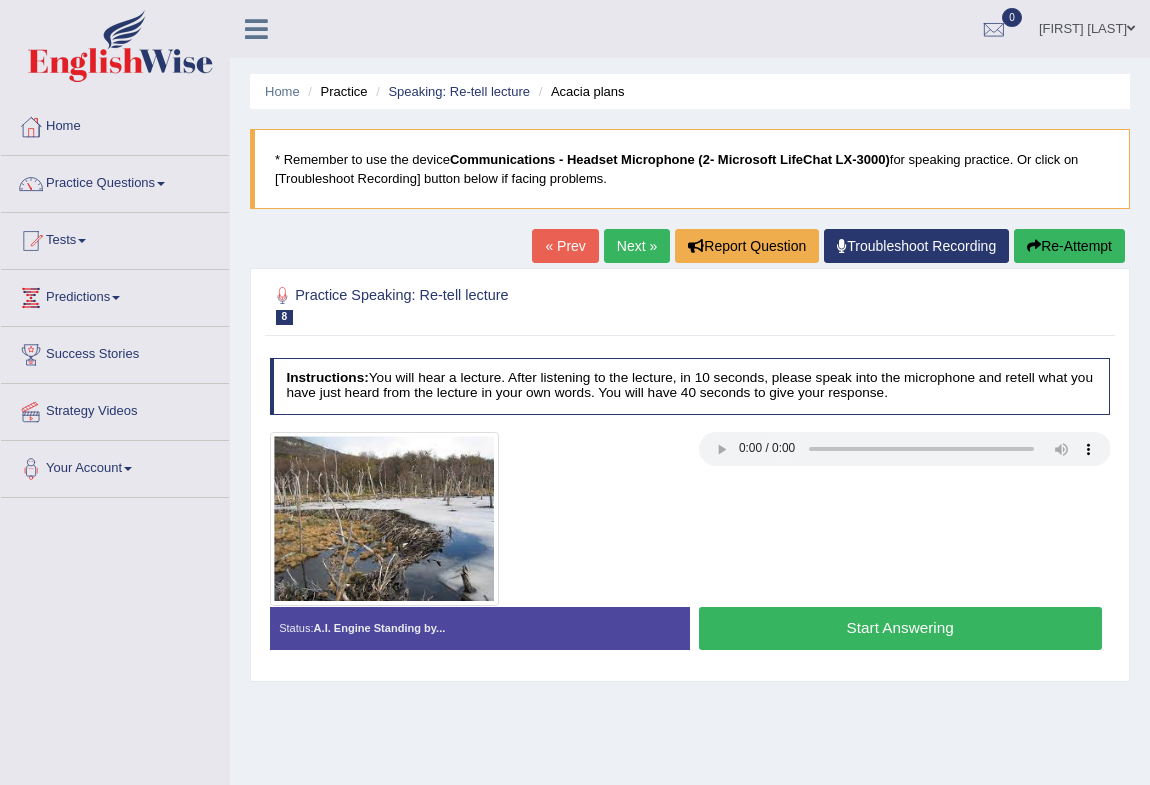 scroll, scrollTop: 0, scrollLeft: 0, axis: both 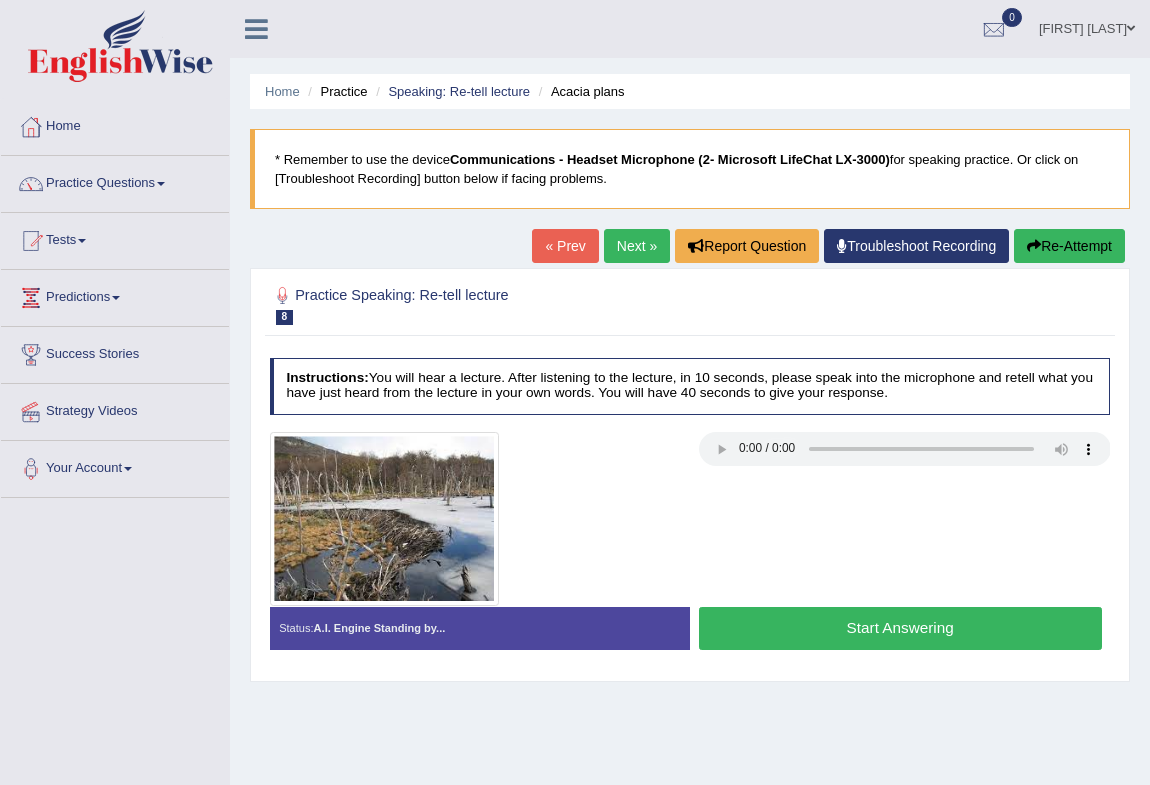 click on "Start Answering" at bounding box center [900, 628] 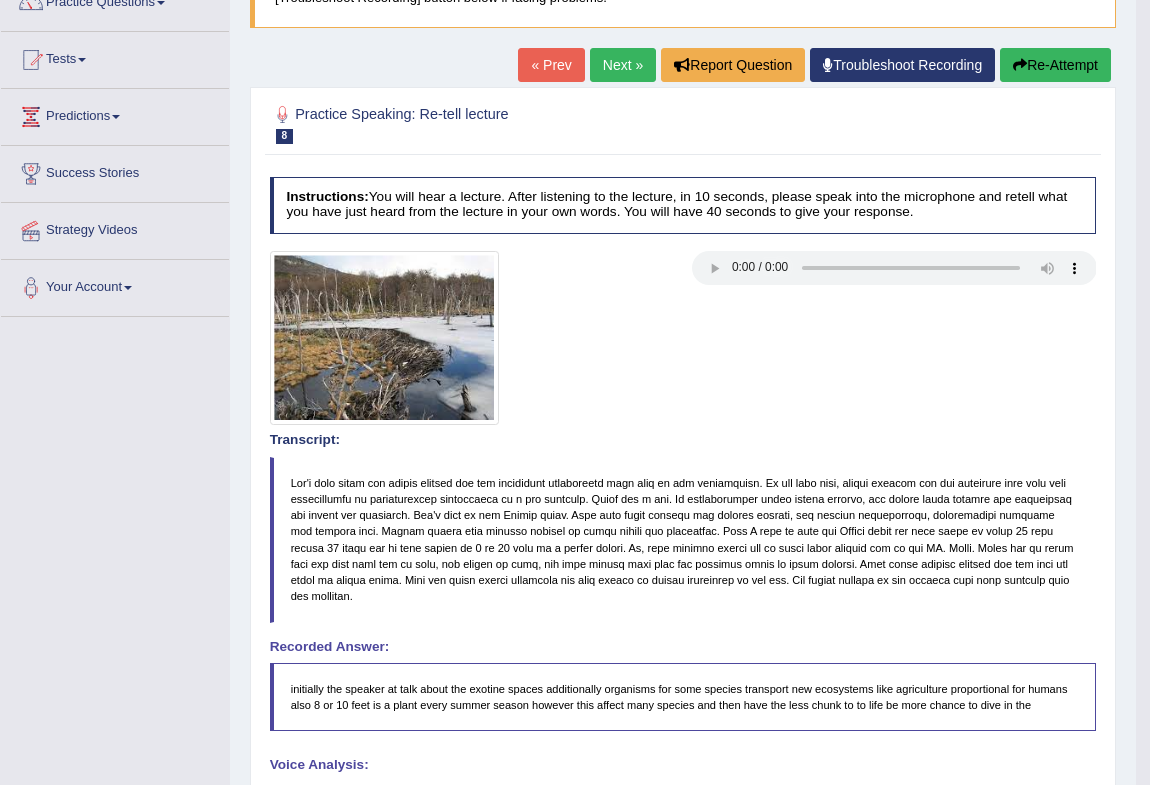 scroll, scrollTop: 0, scrollLeft: 0, axis: both 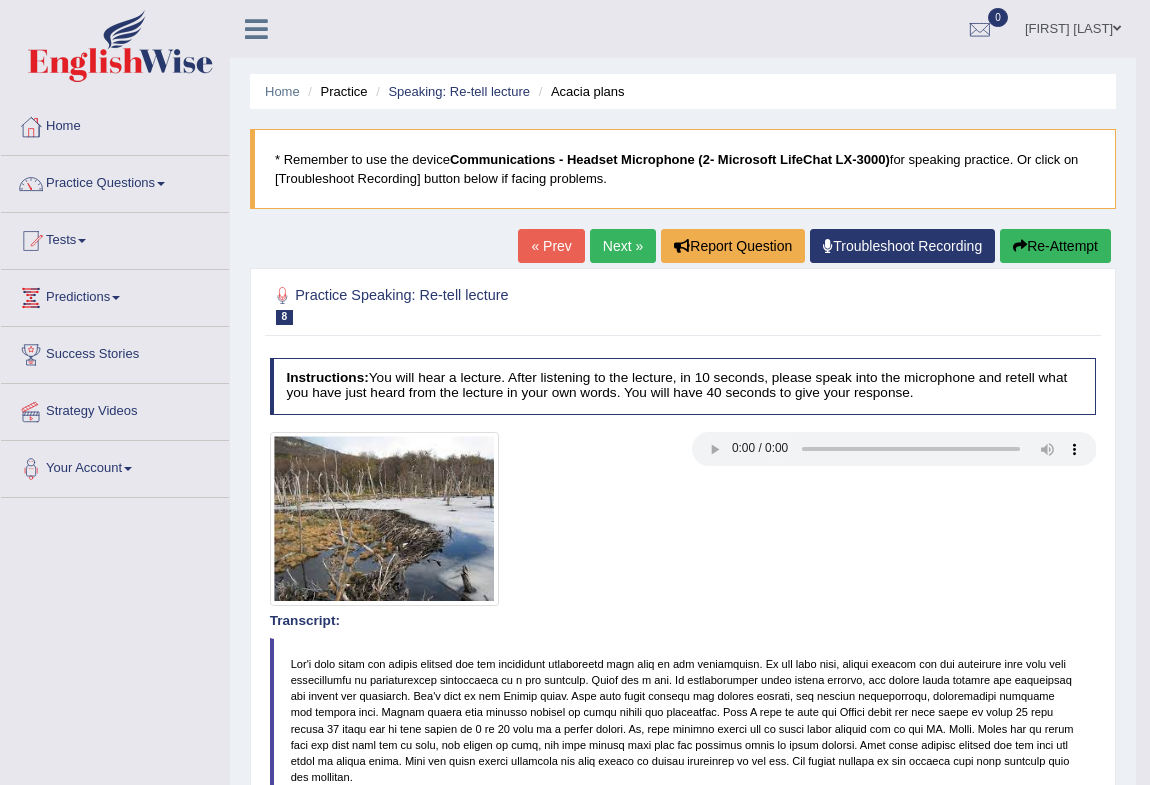 click on "Re-Attempt" at bounding box center [1055, 246] 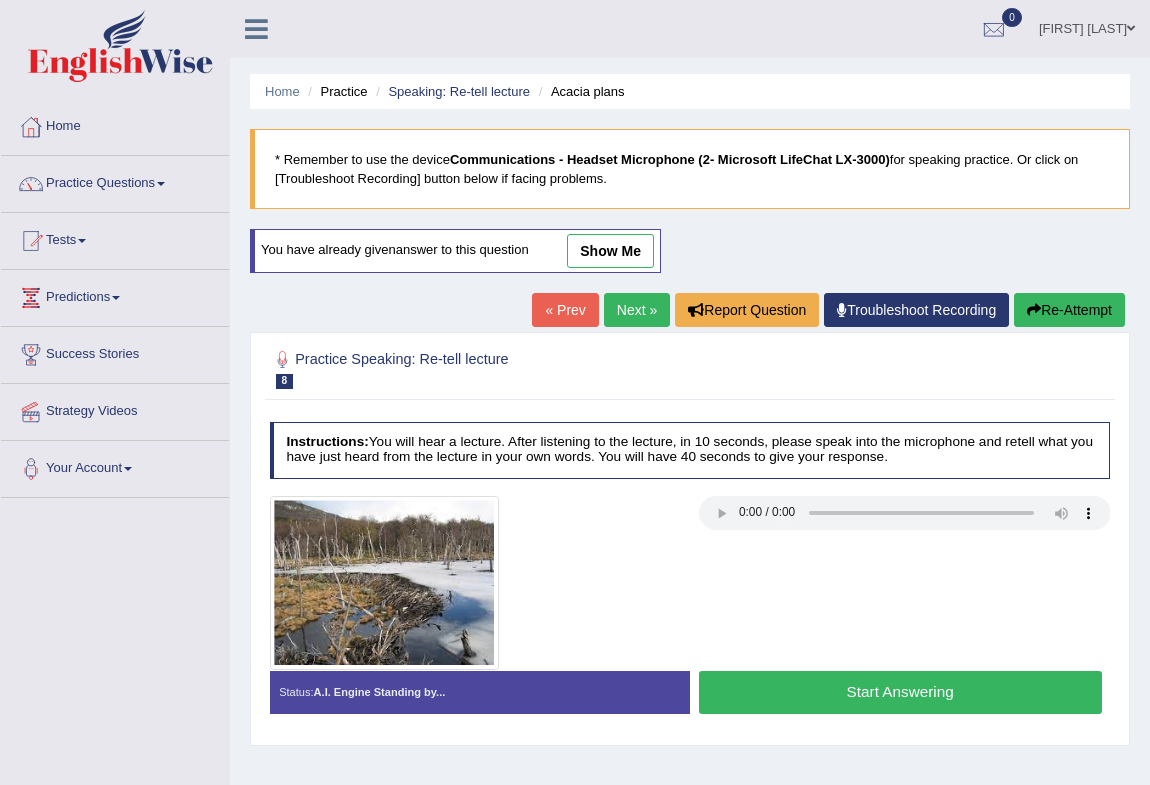 scroll, scrollTop: 0, scrollLeft: 0, axis: both 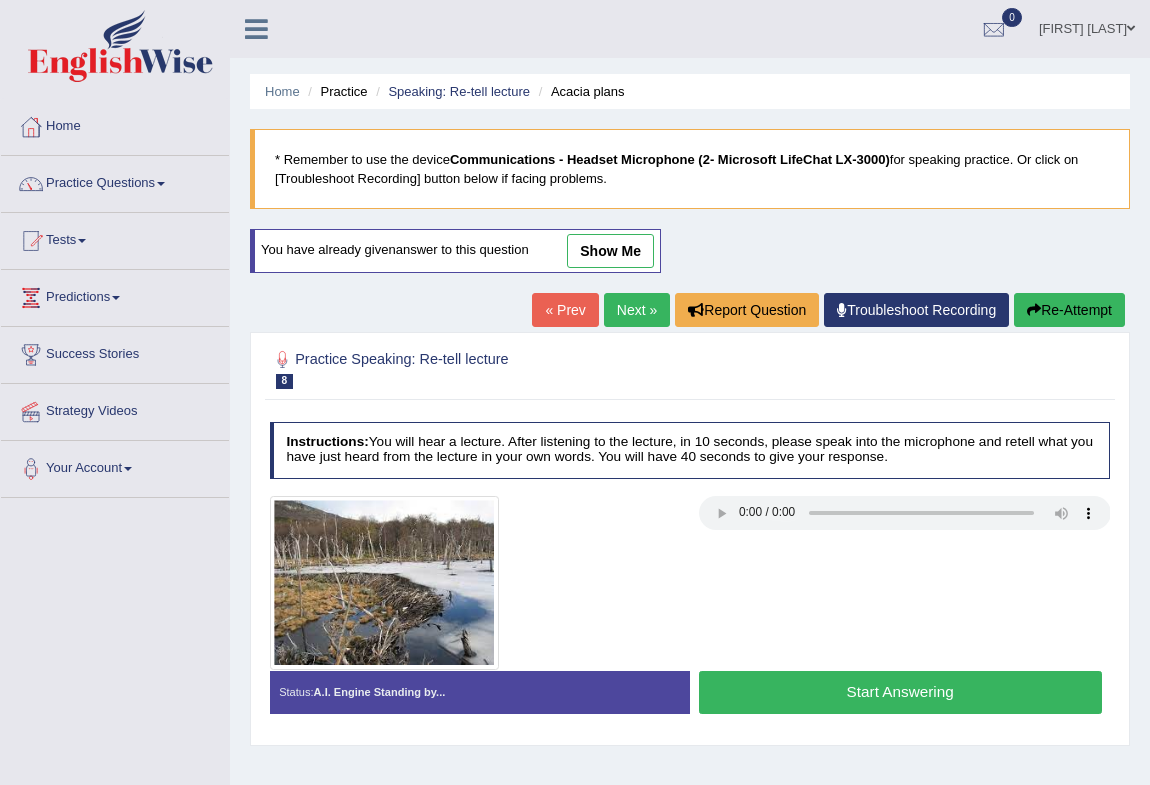 click on "Start Answering" at bounding box center (900, 692) 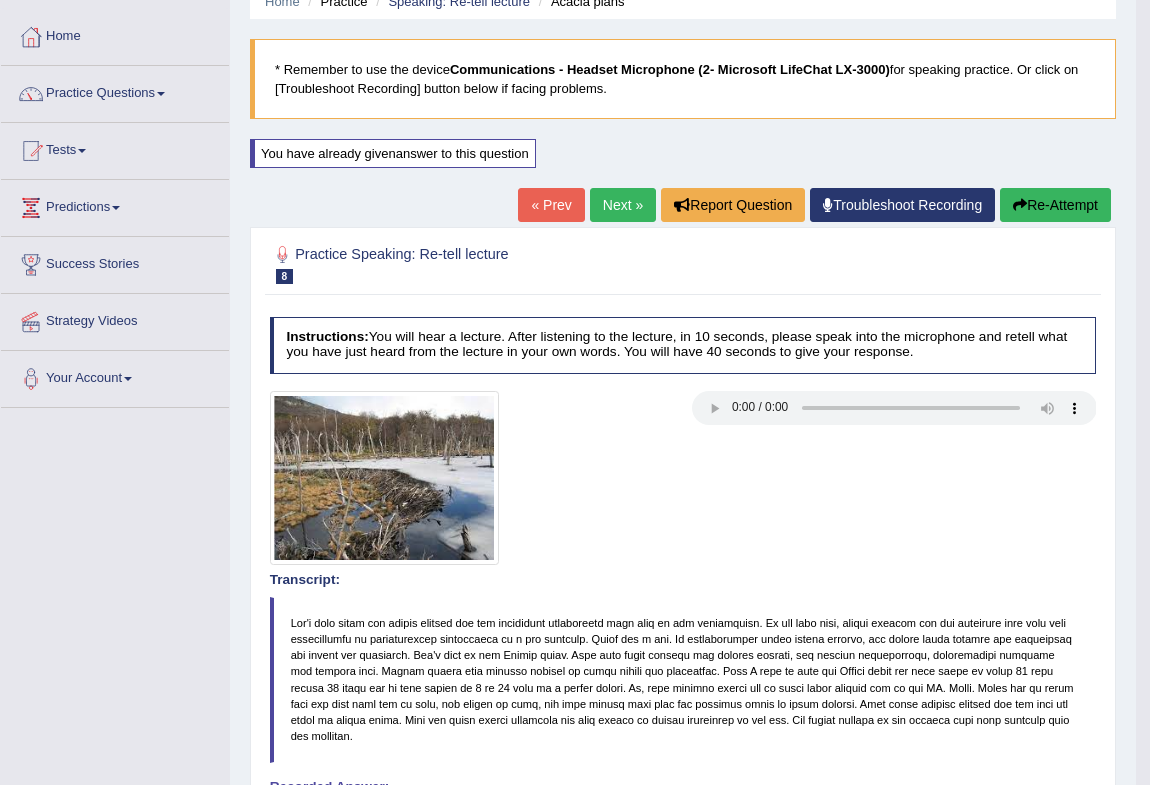 scroll, scrollTop: 0, scrollLeft: 0, axis: both 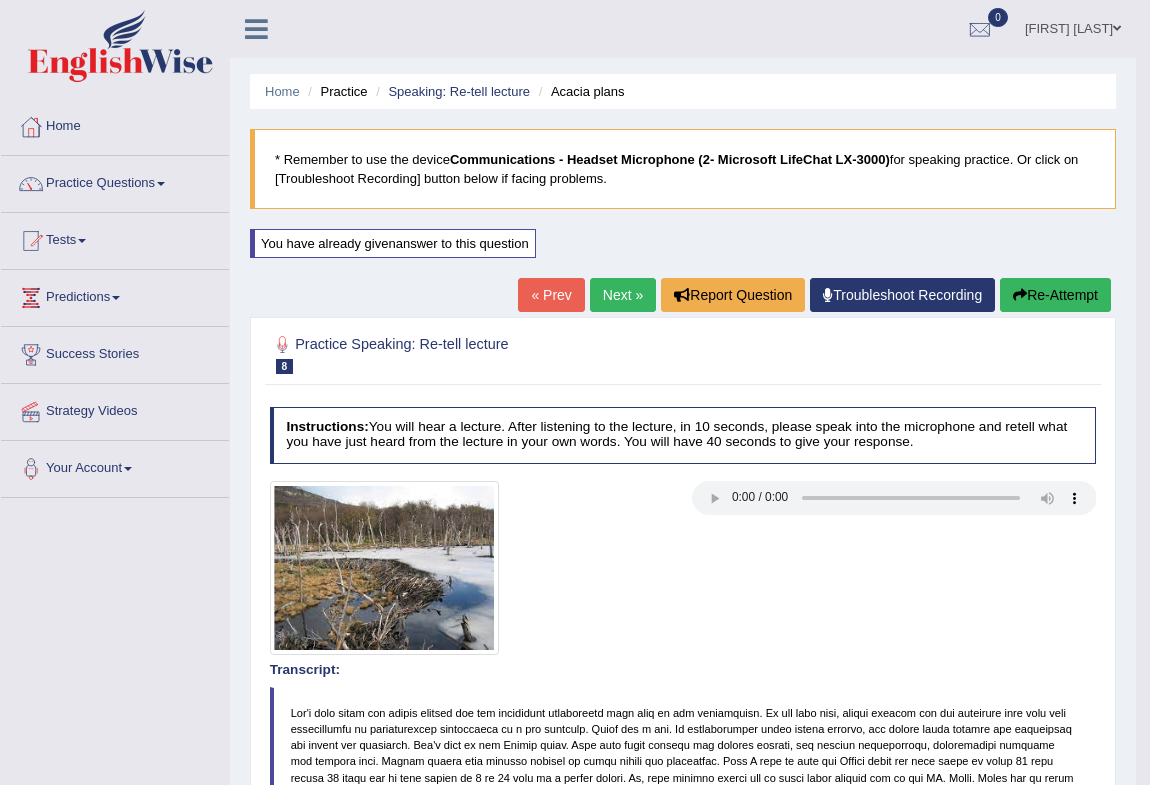 click on "Re-Attempt" at bounding box center (1055, 295) 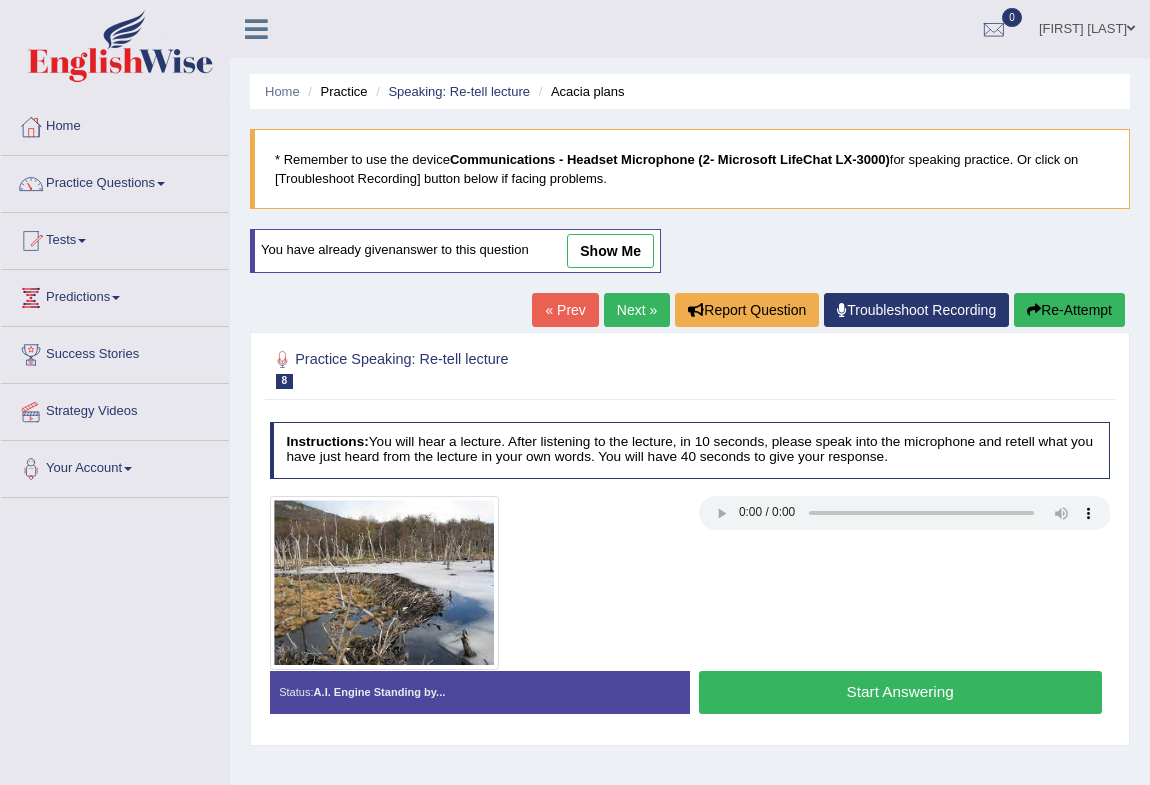 scroll, scrollTop: 0, scrollLeft: 0, axis: both 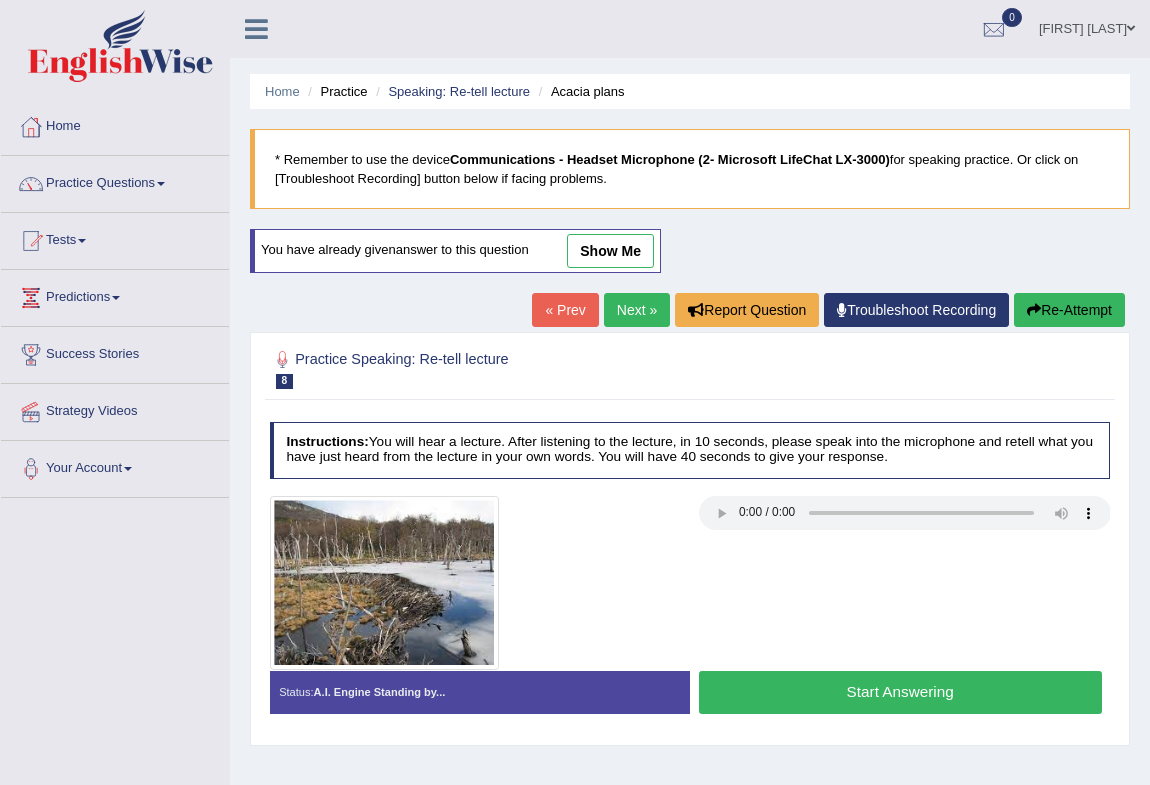 click on "Start Answering" at bounding box center (900, 692) 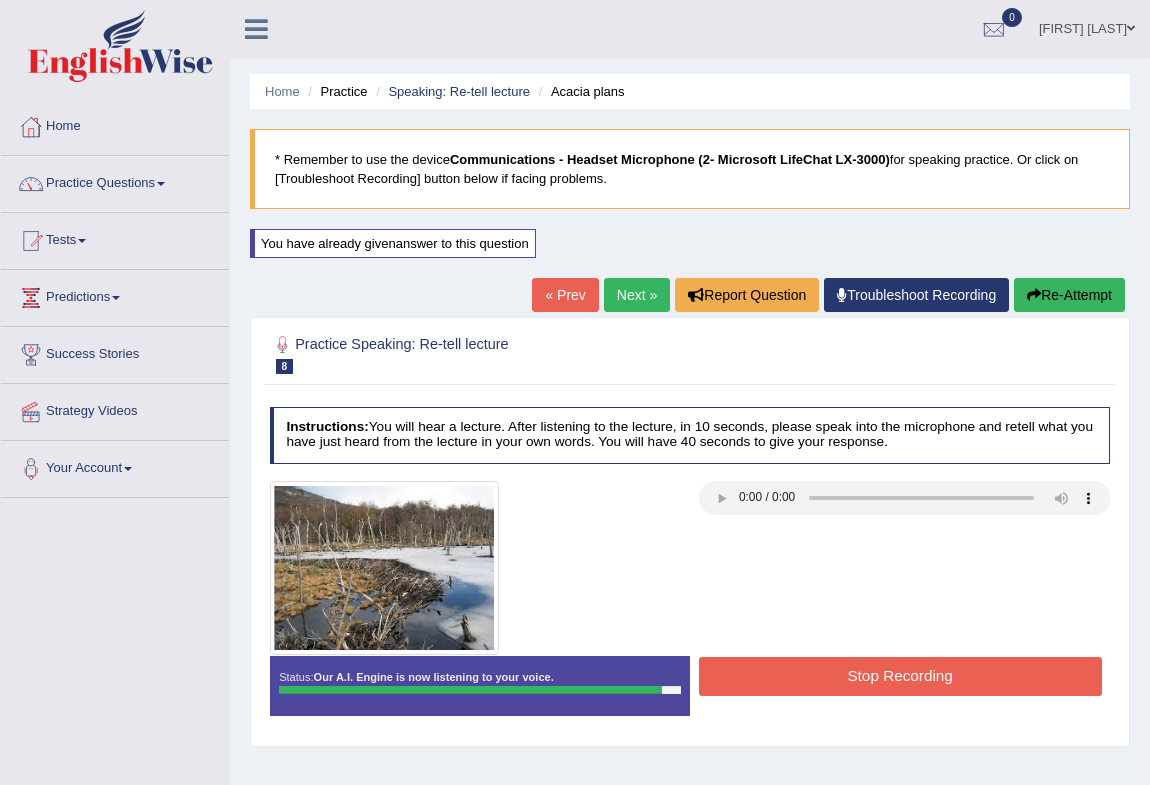 click on "Stop Recording" at bounding box center [900, 676] 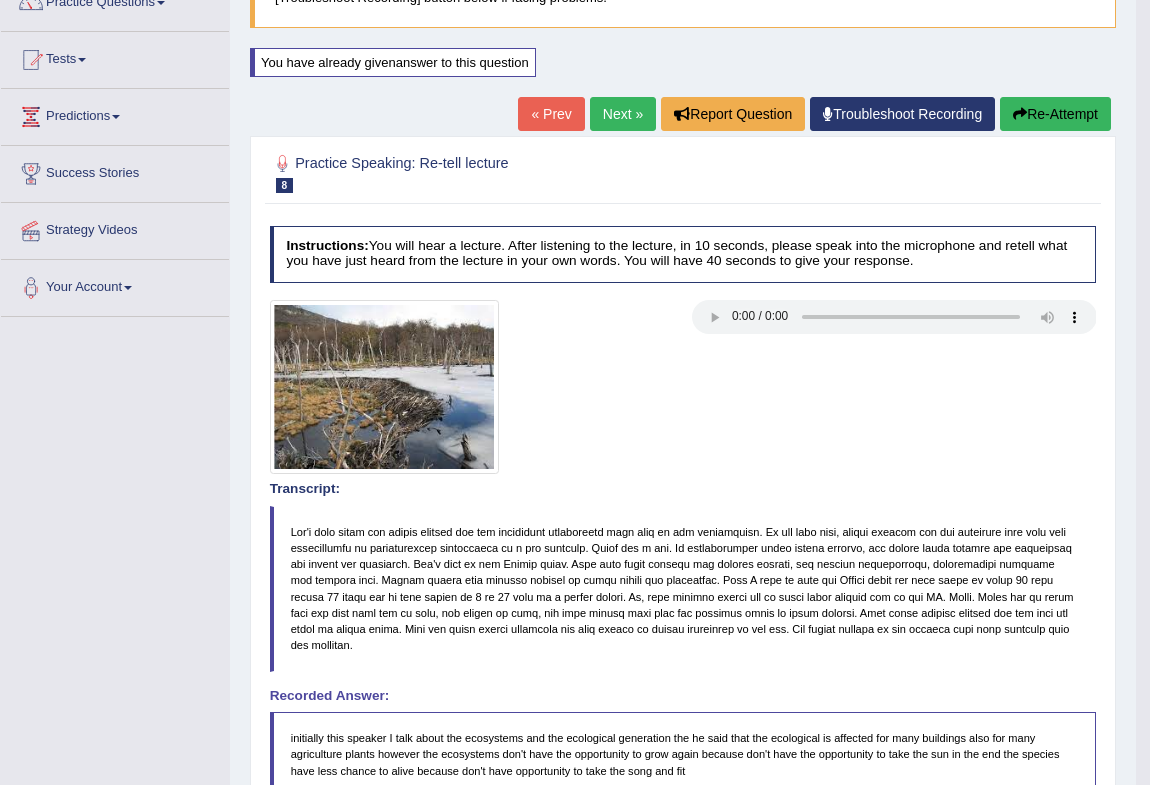 scroll, scrollTop: 0, scrollLeft: 0, axis: both 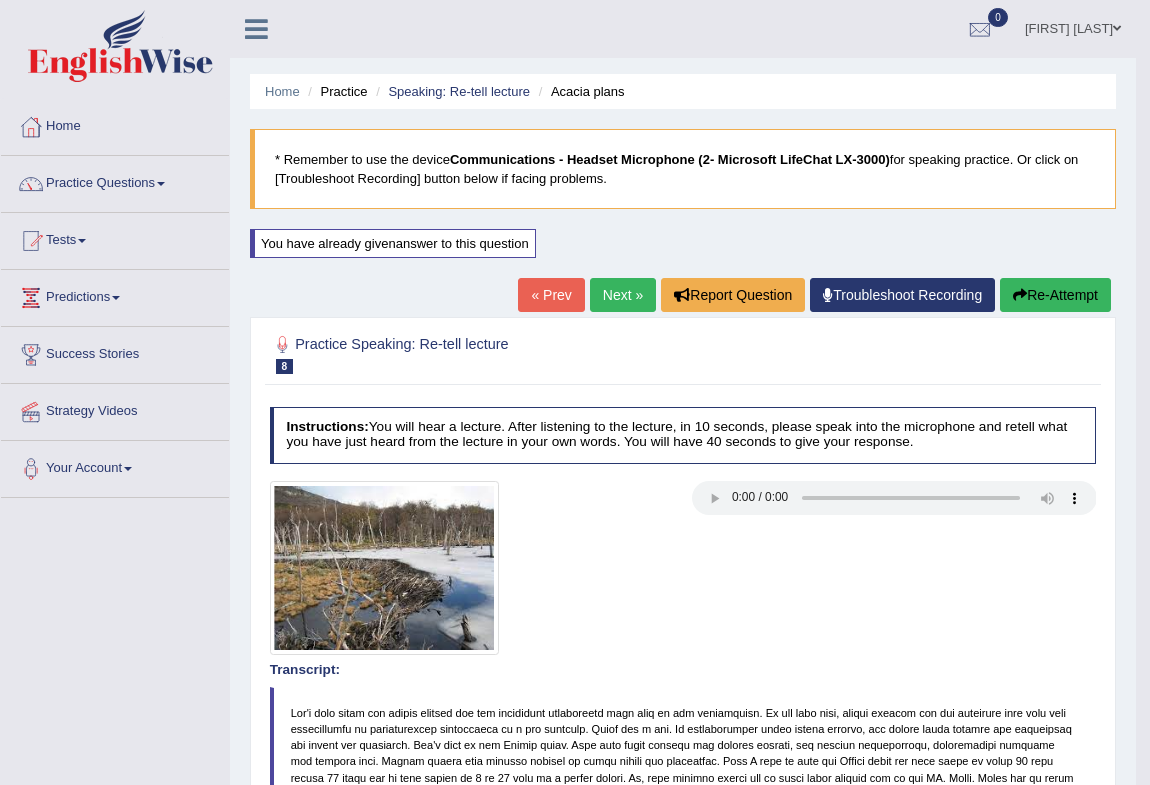 click on "Next »" at bounding box center (623, 295) 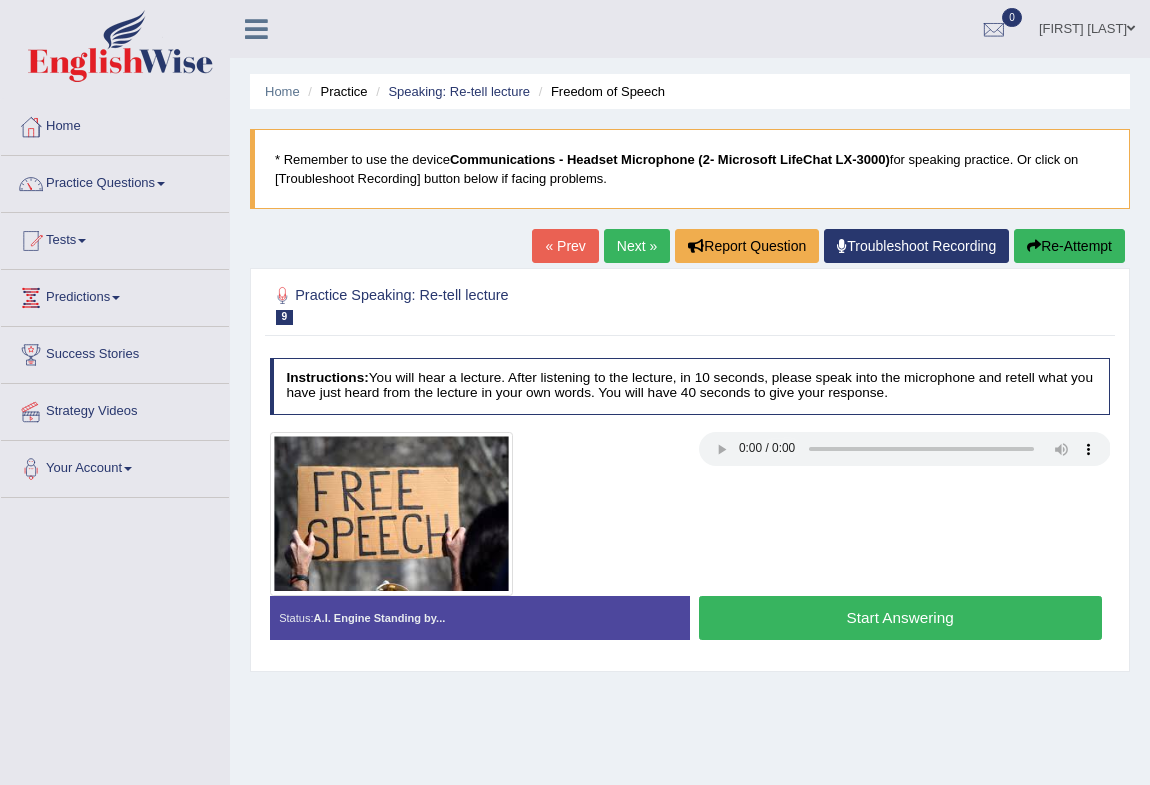 scroll, scrollTop: 0, scrollLeft: 0, axis: both 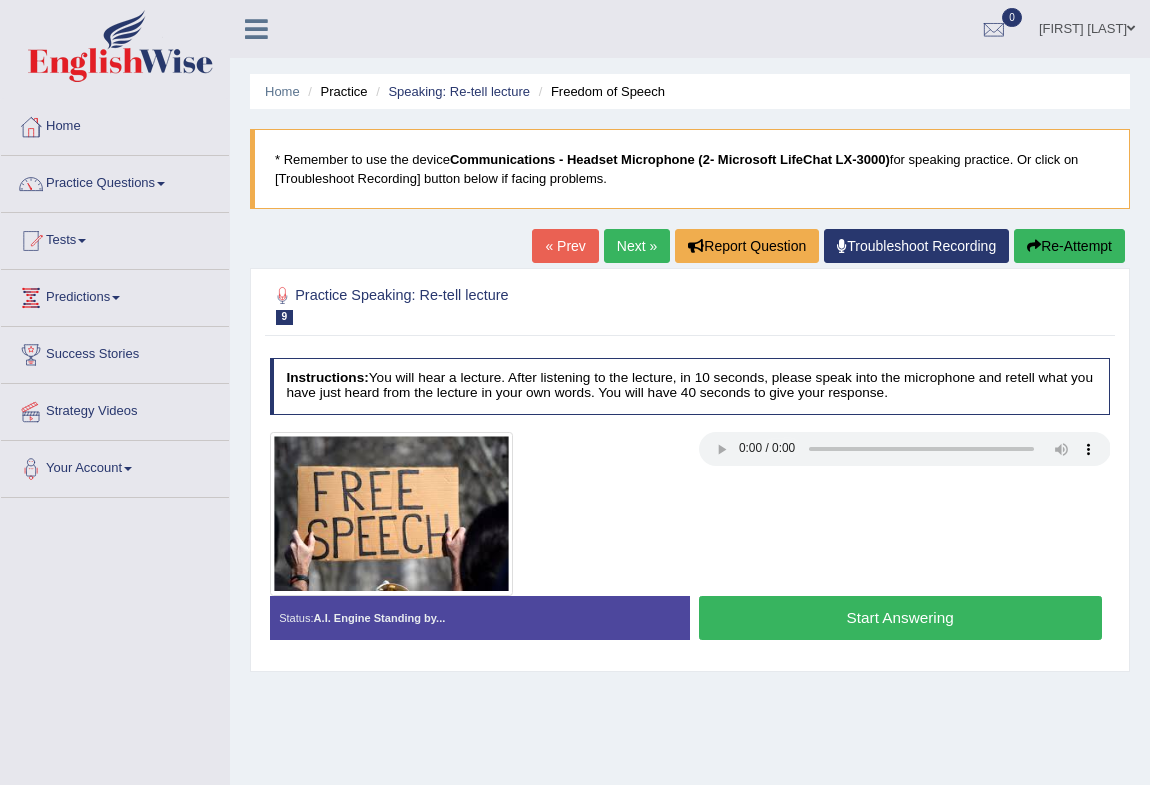 drag, startPoint x: 826, startPoint y: 630, endPoint x: 670, endPoint y: 582, distance: 163.21765 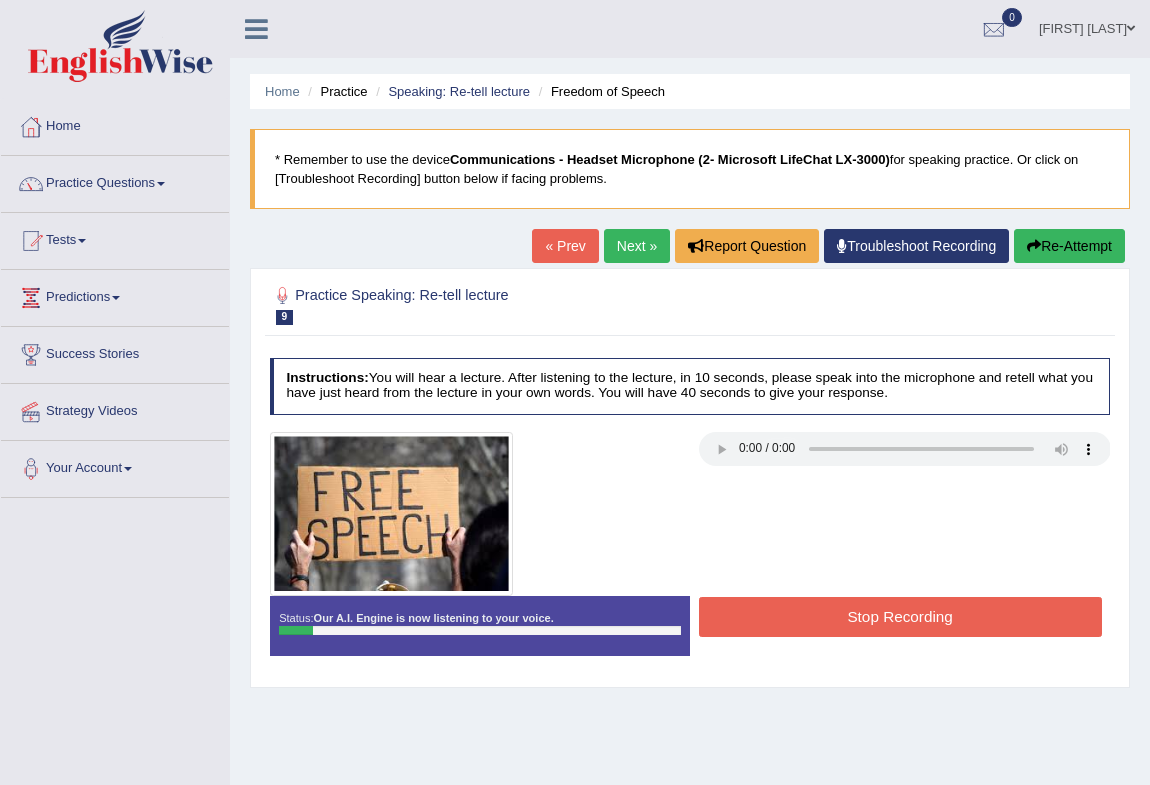 click on "Stop Recording" at bounding box center (900, 616) 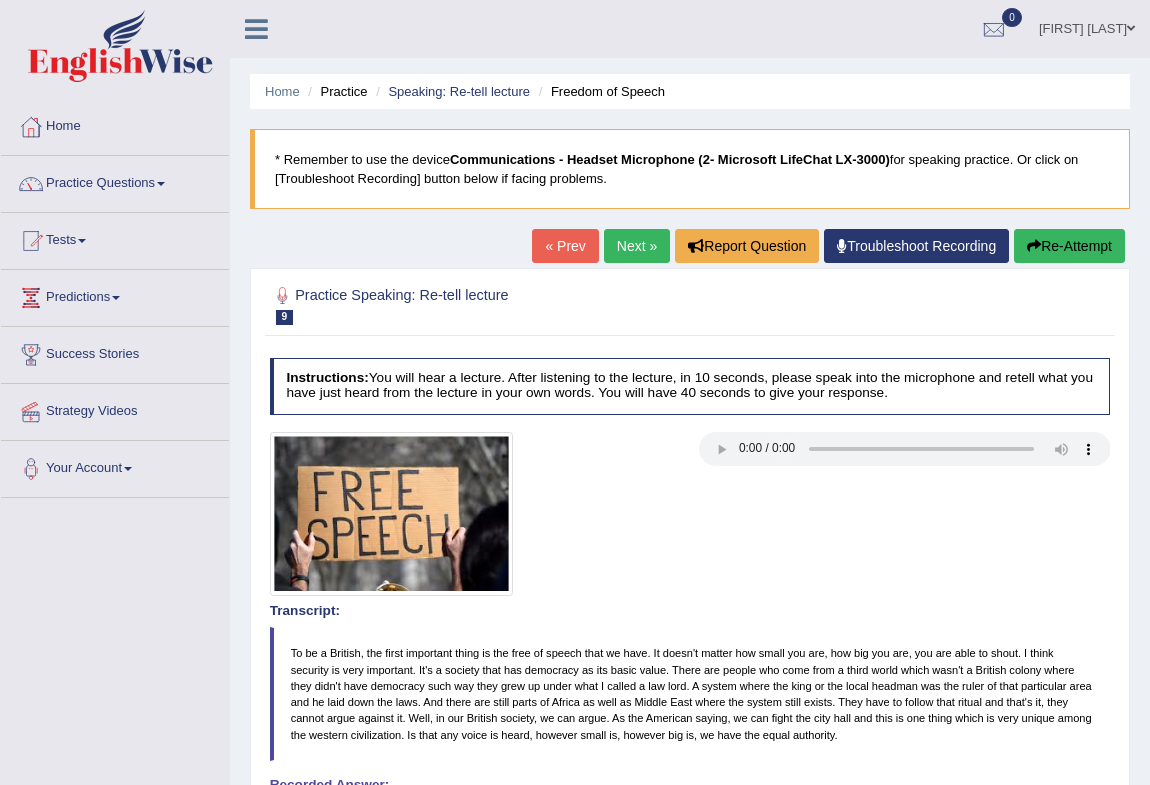 click on "Re-Attempt" at bounding box center [1069, 246] 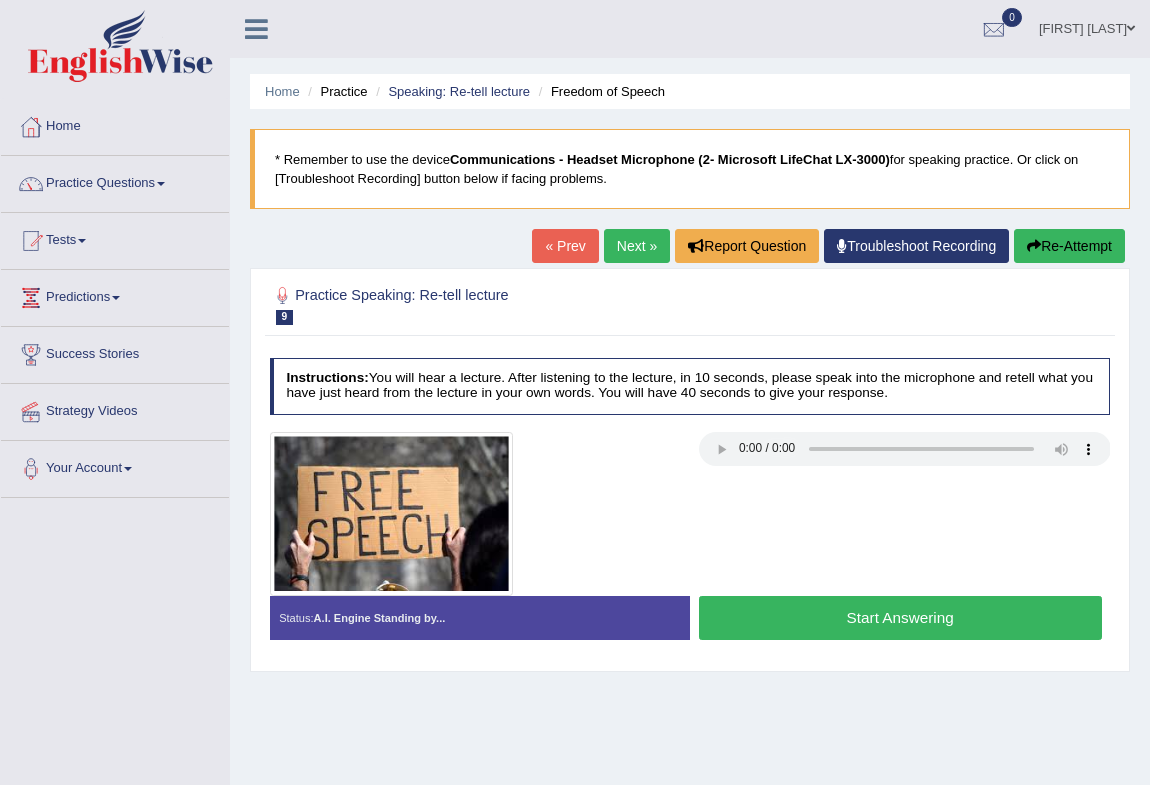 scroll, scrollTop: 0, scrollLeft: 0, axis: both 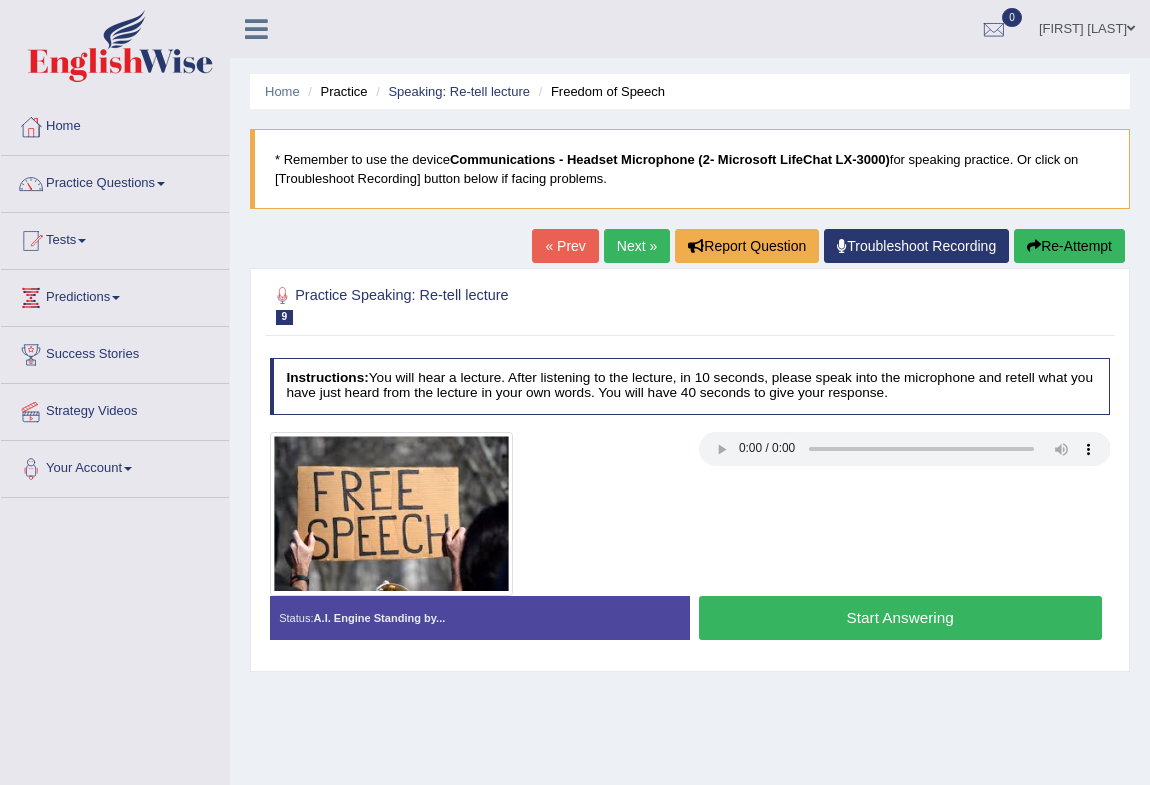 click on "Start Answering" at bounding box center [900, 617] 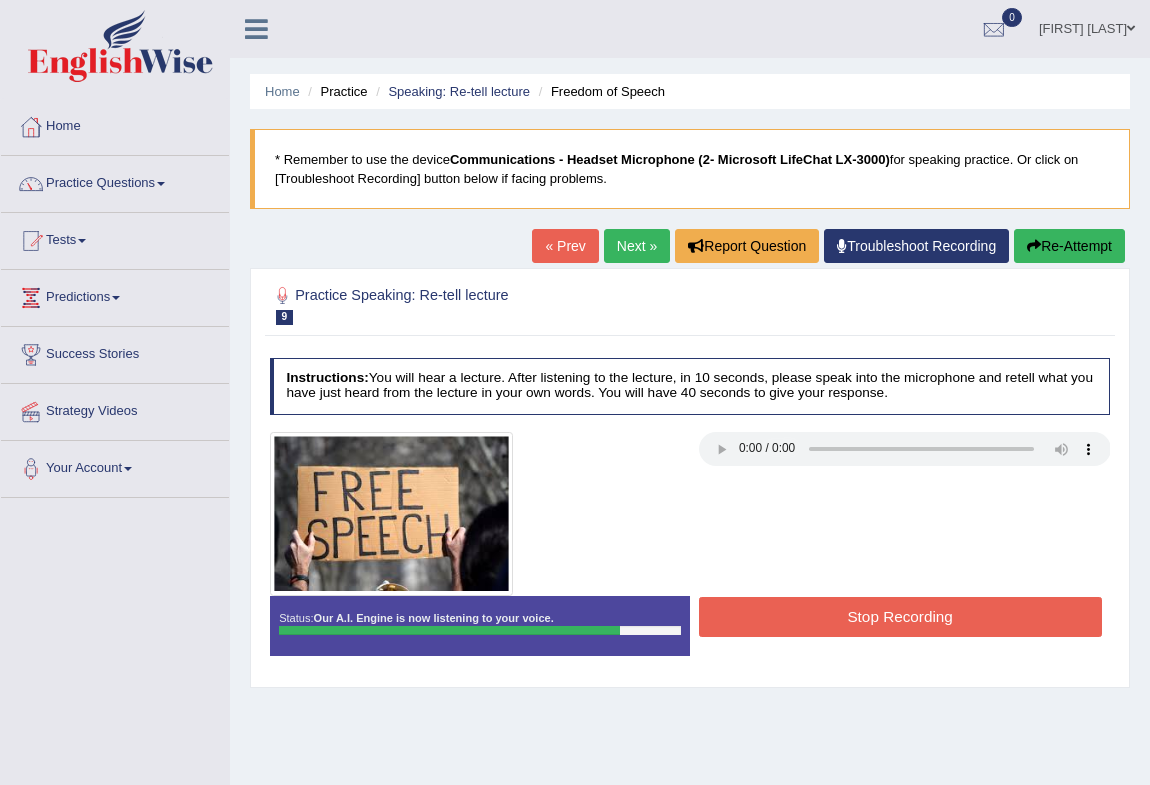 click on "Stop Recording" at bounding box center (900, 616) 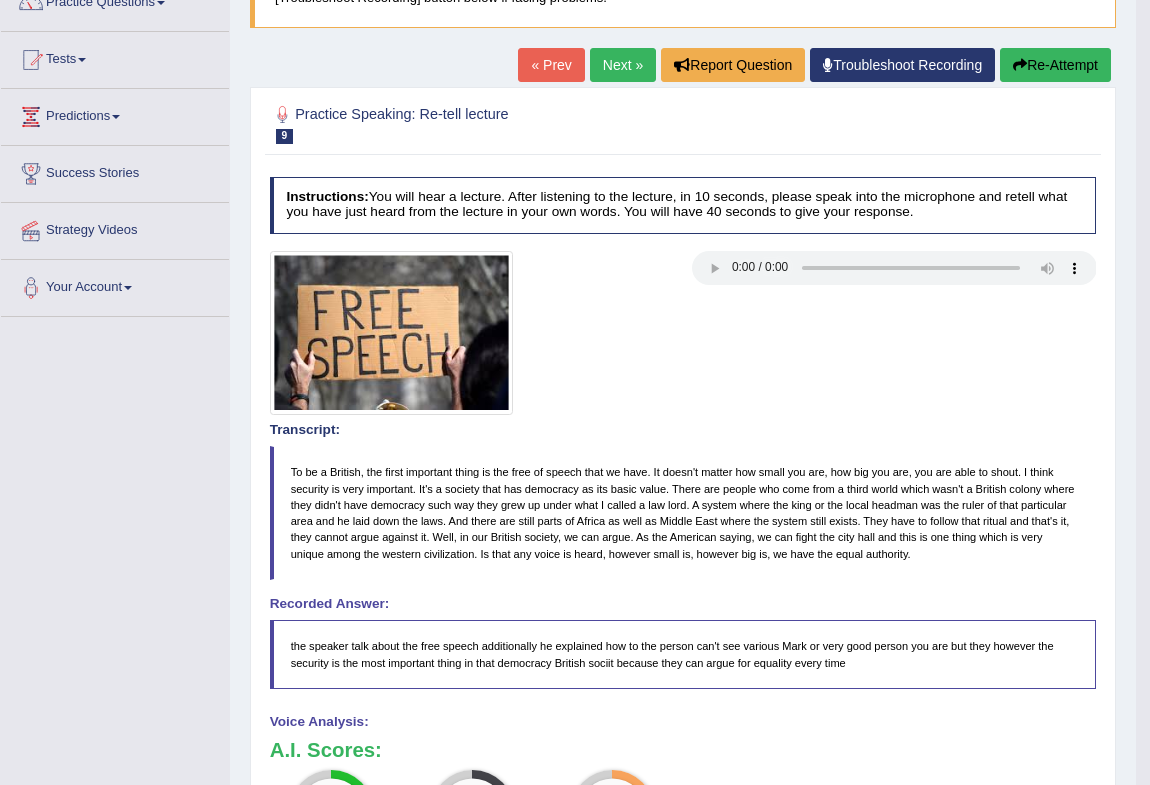 scroll, scrollTop: 90, scrollLeft: 0, axis: vertical 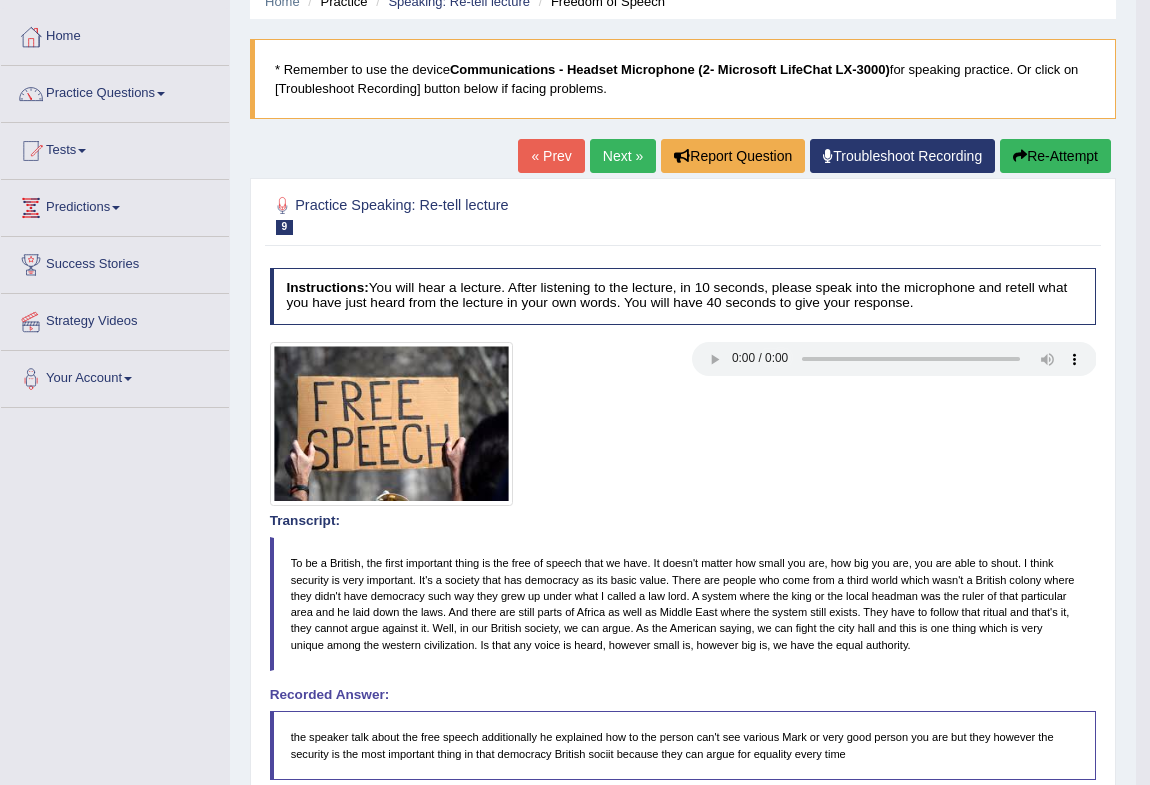 click on "Re-Attempt" at bounding box center (1055, 156) 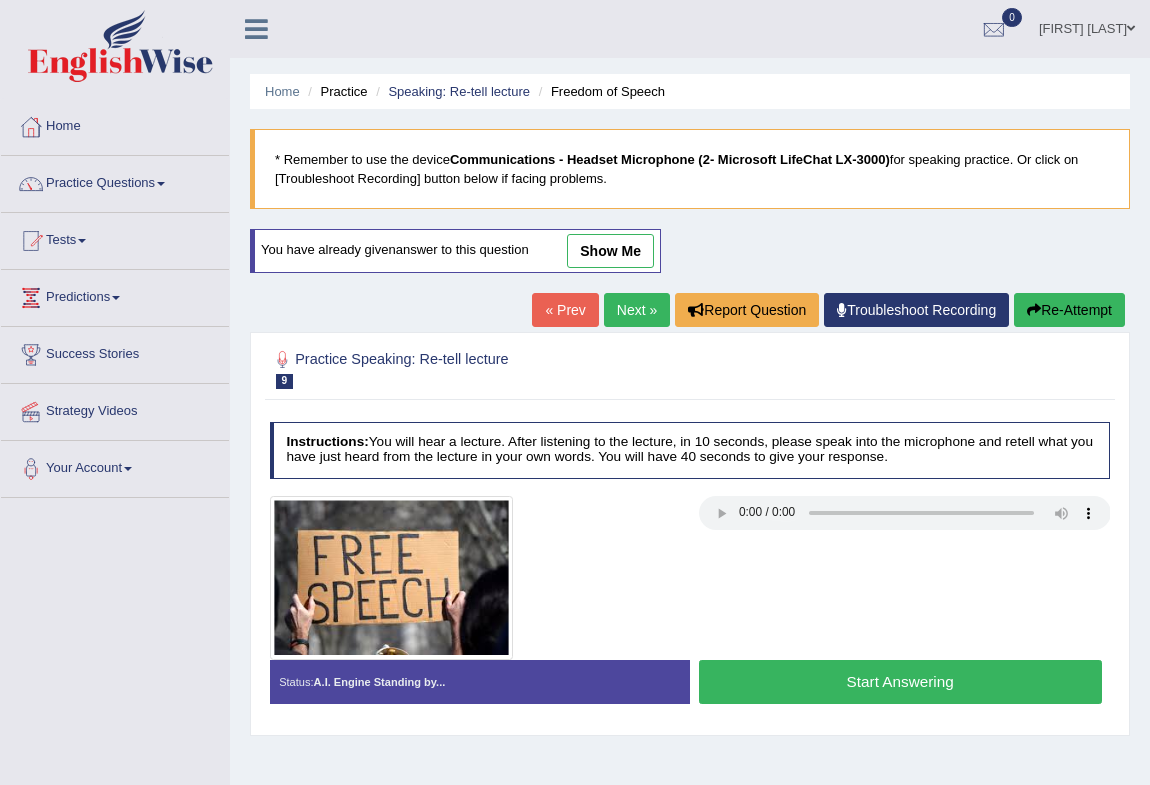 scroll, scrollTop: 90, scrollLeft: 0, axis: vertical 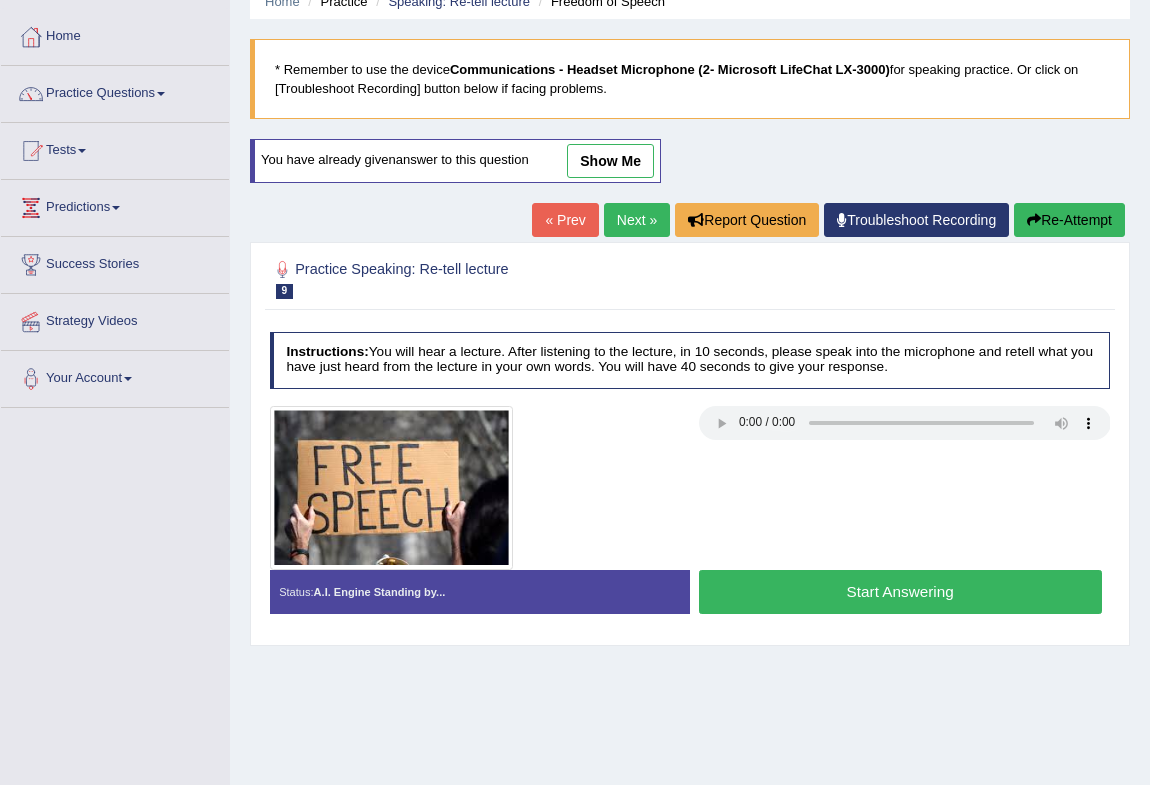 click on "Start Answering" at bounding box center (900, 591) 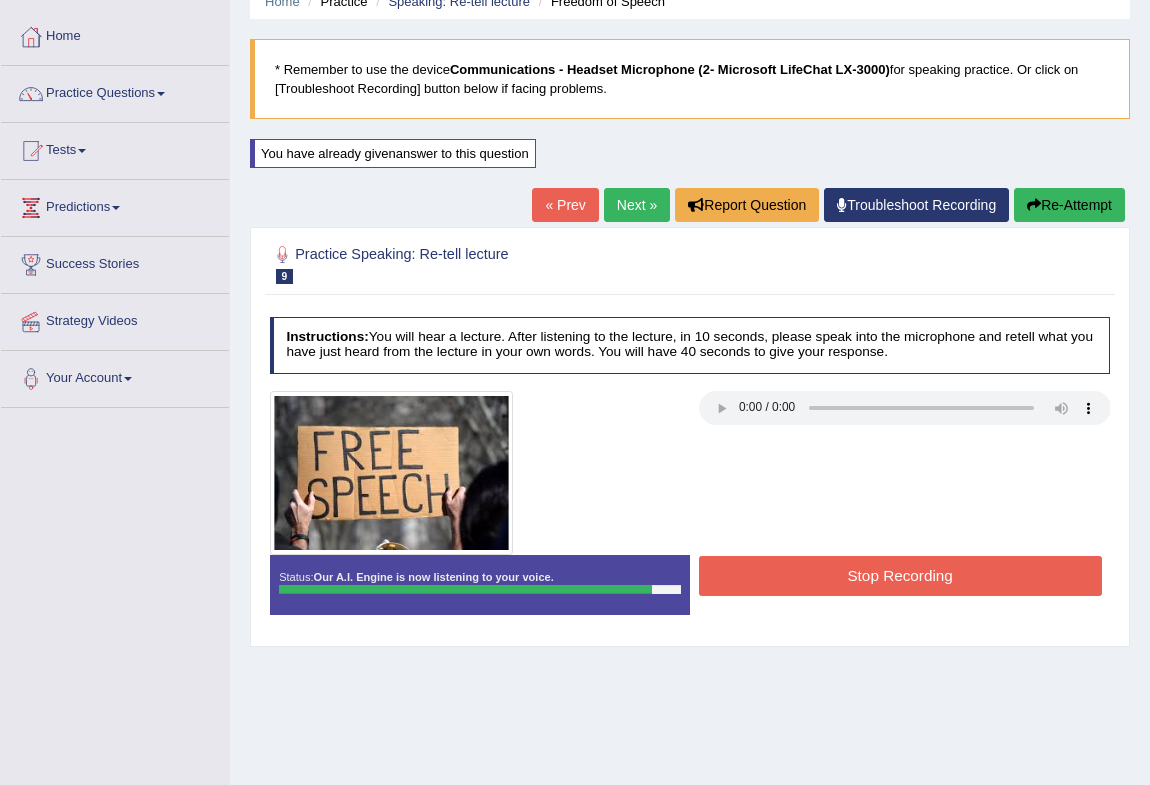 click on "Stop Recording" at bounding box center (900, 575) 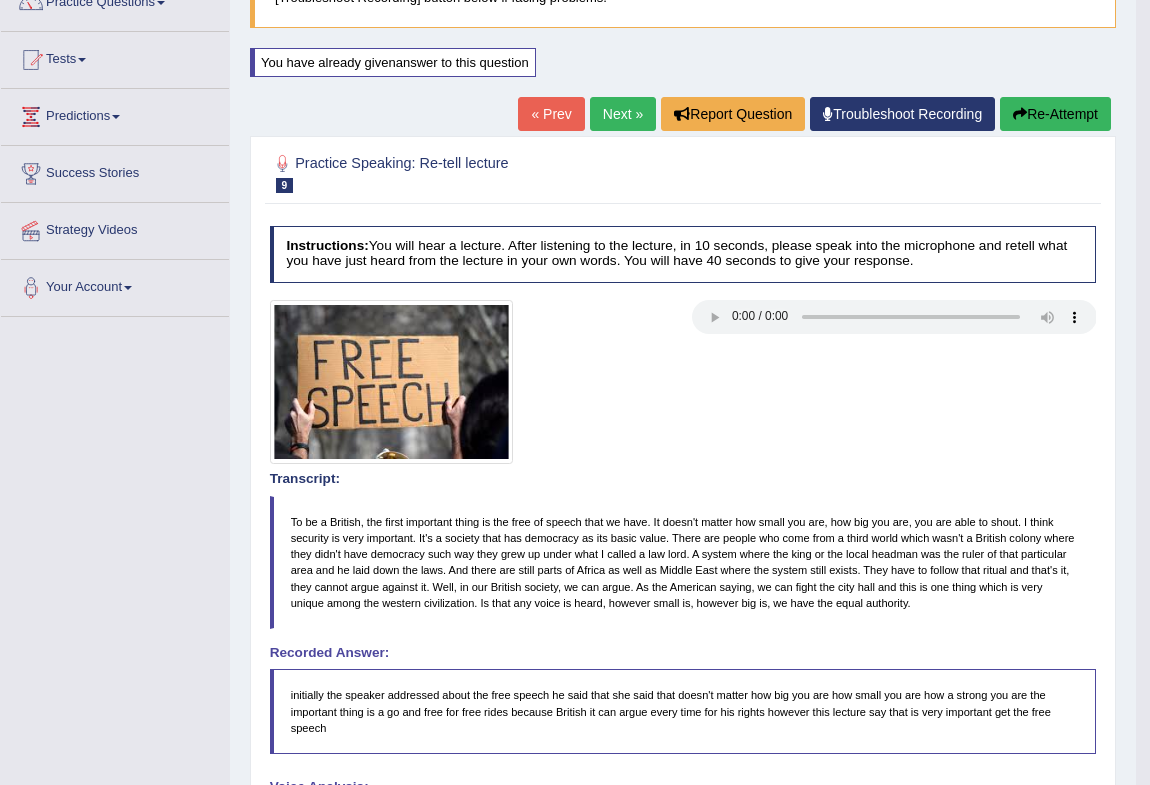 scroll, scrollTop: 90, scrollLeft: 0, axis: vertical 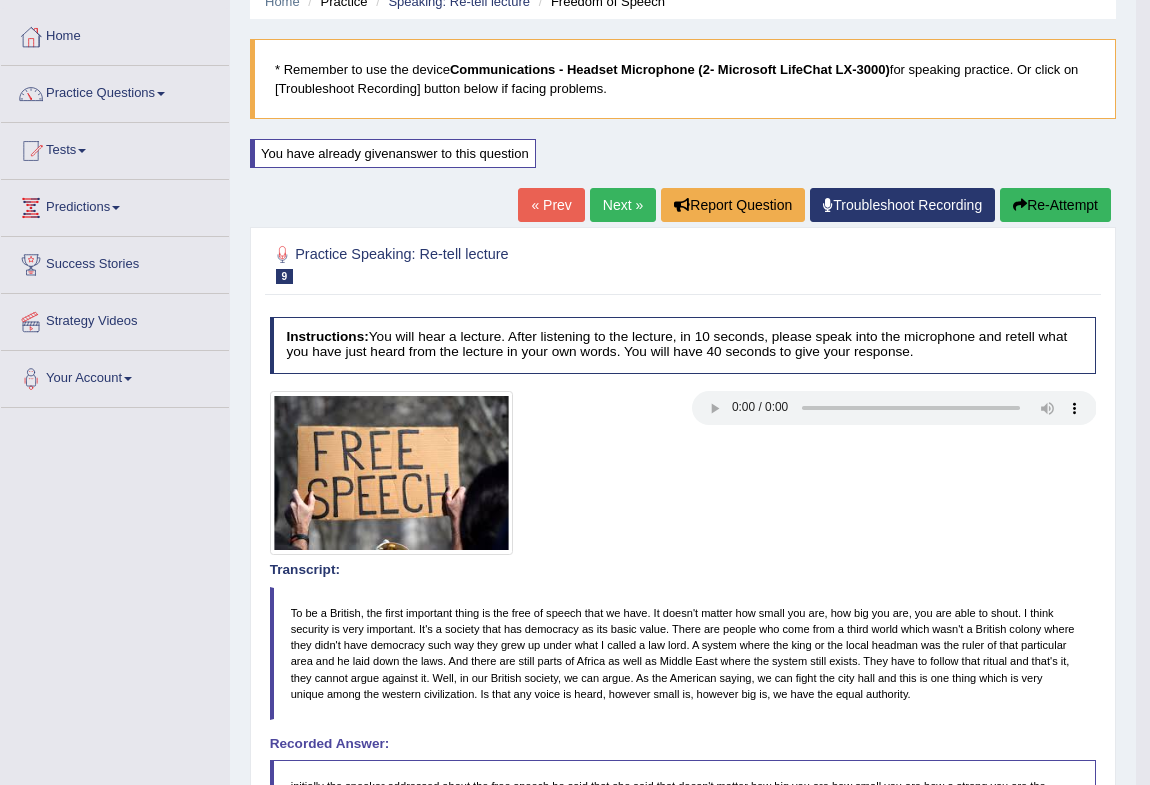 click on "Next »" at bounding box center (623, 205) 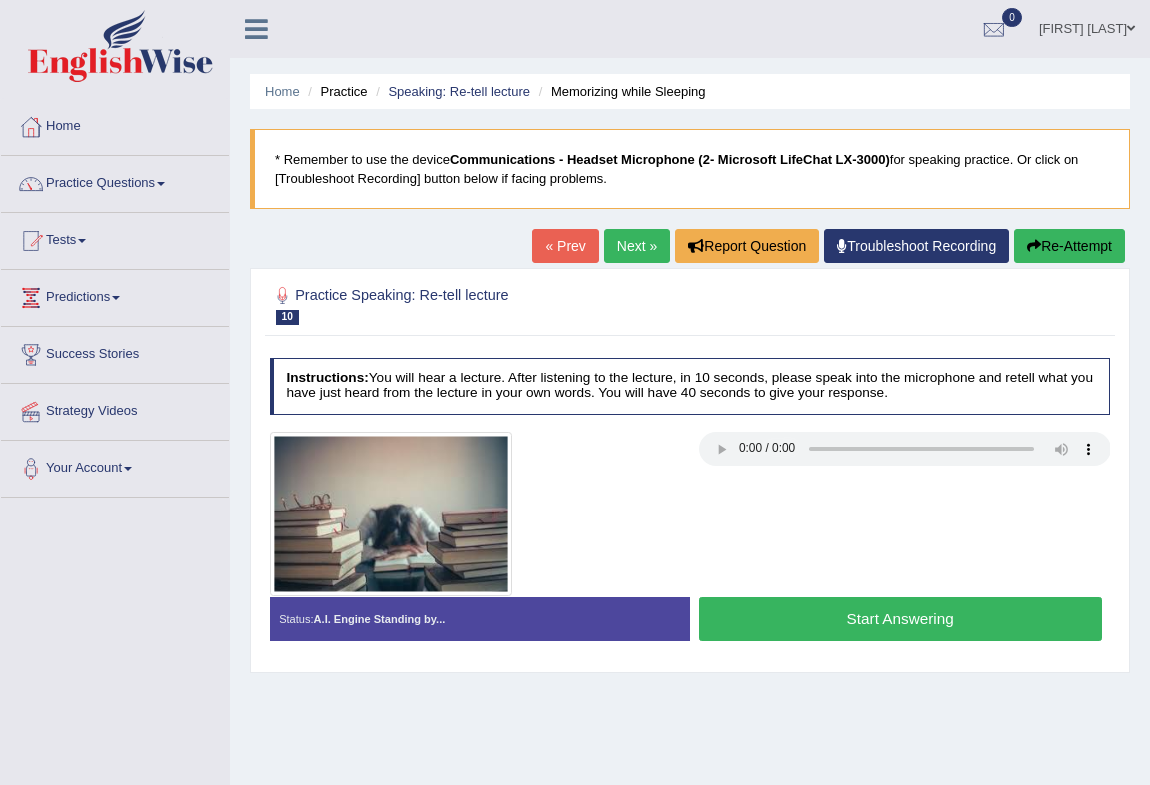 scroll, scrollTop: 0, scrollLeft: 0, axis: both 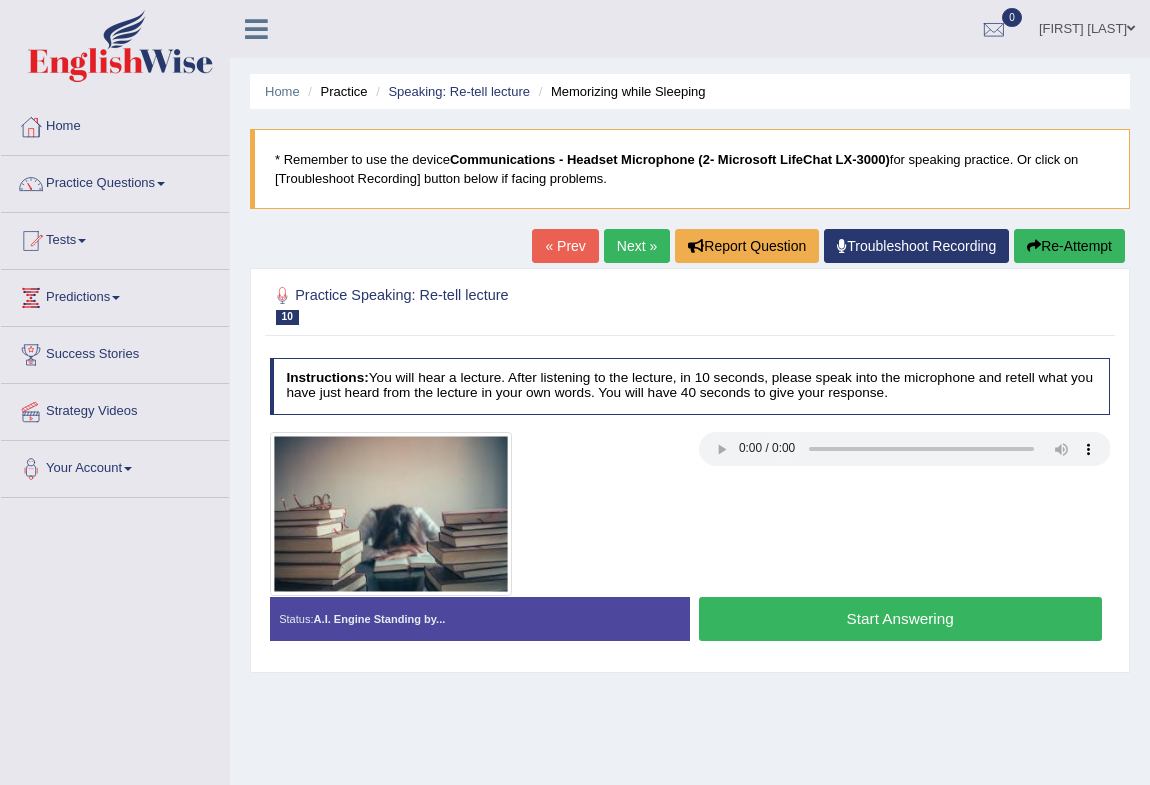 click on "Start Answering" at bounding box center (900, 618) 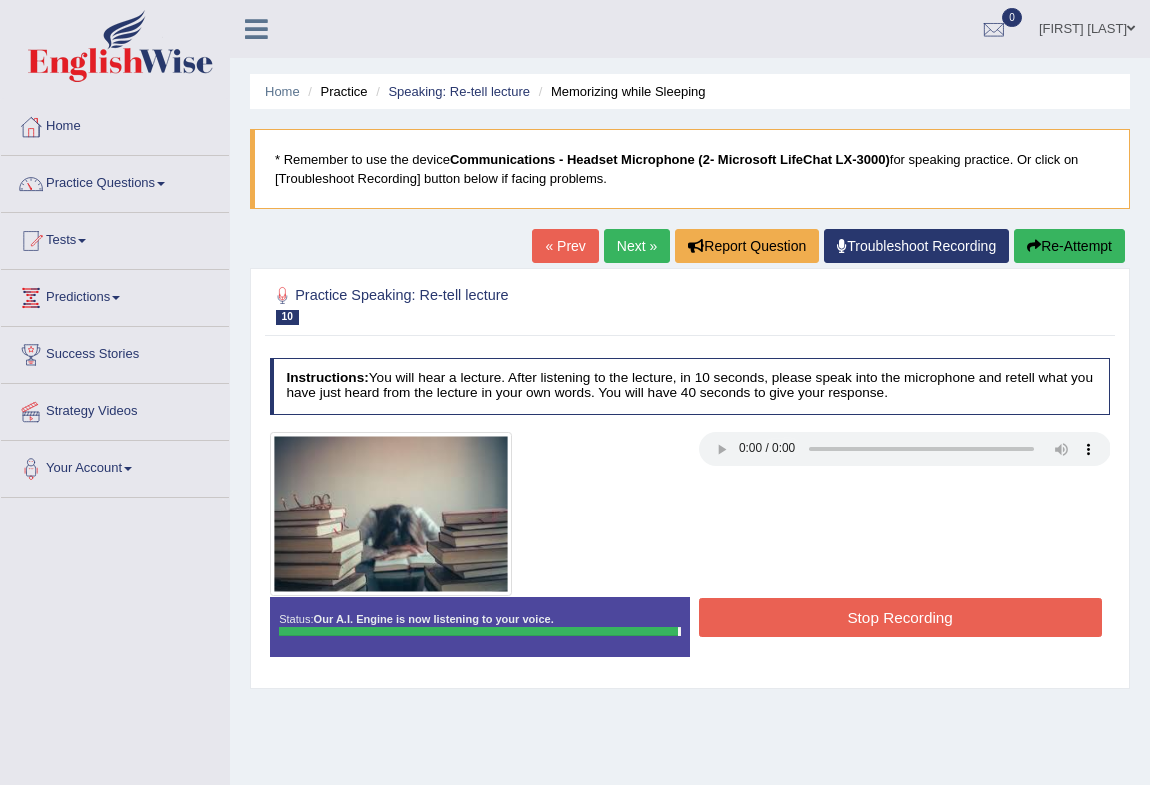 click on "Stop Recording" at bounding box center [900, 617] 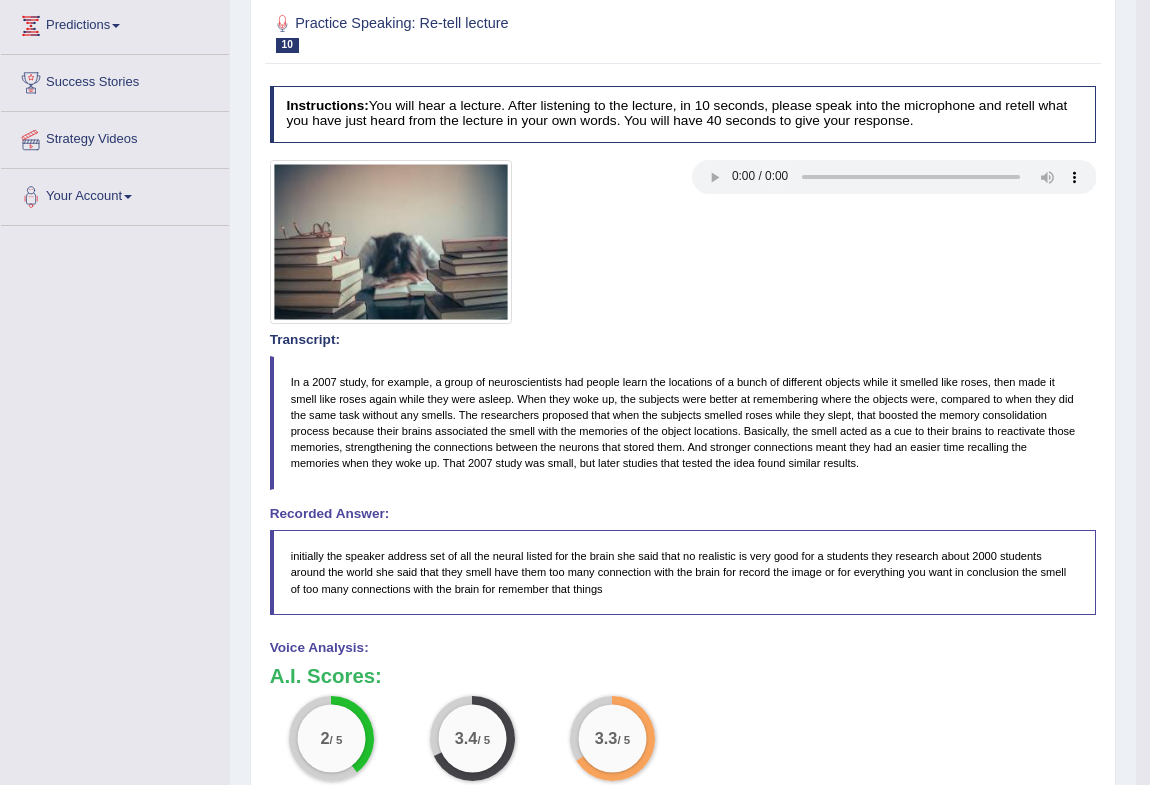 scroll, scrollTop: 90, scrollLeft: 0, axis: vertical 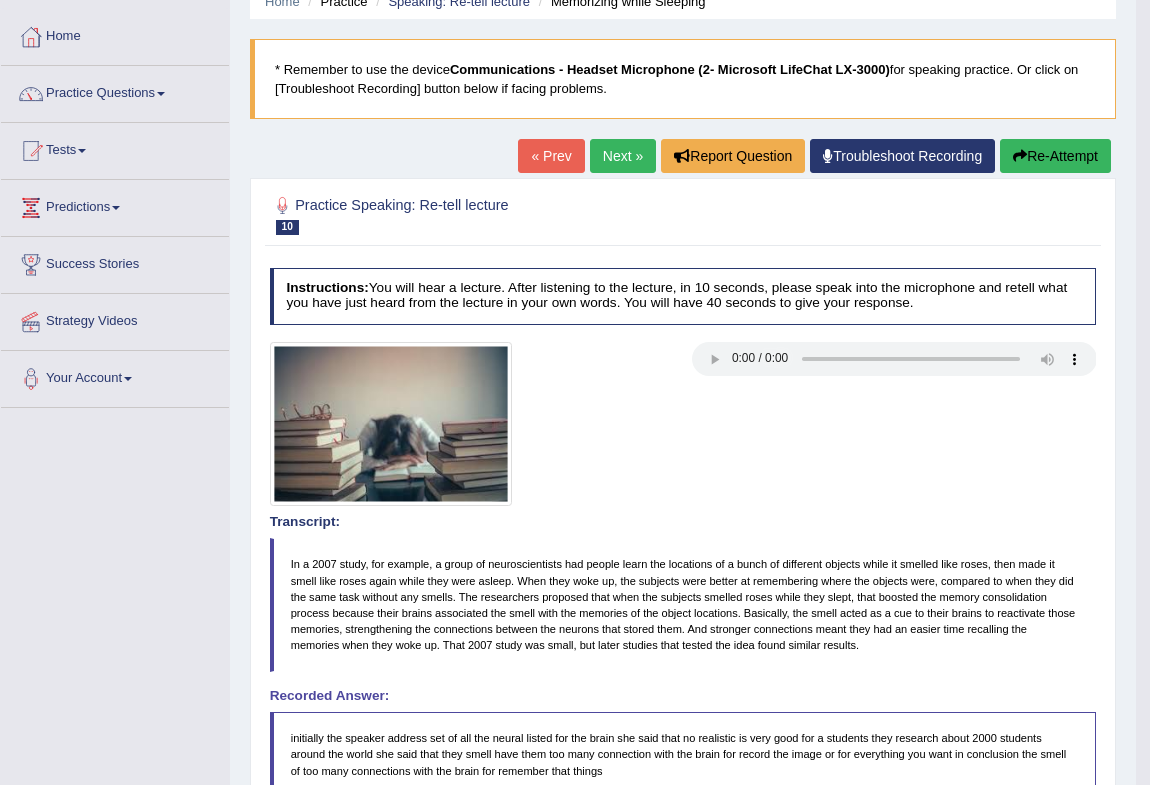 click at bounding box center [1020, 156] 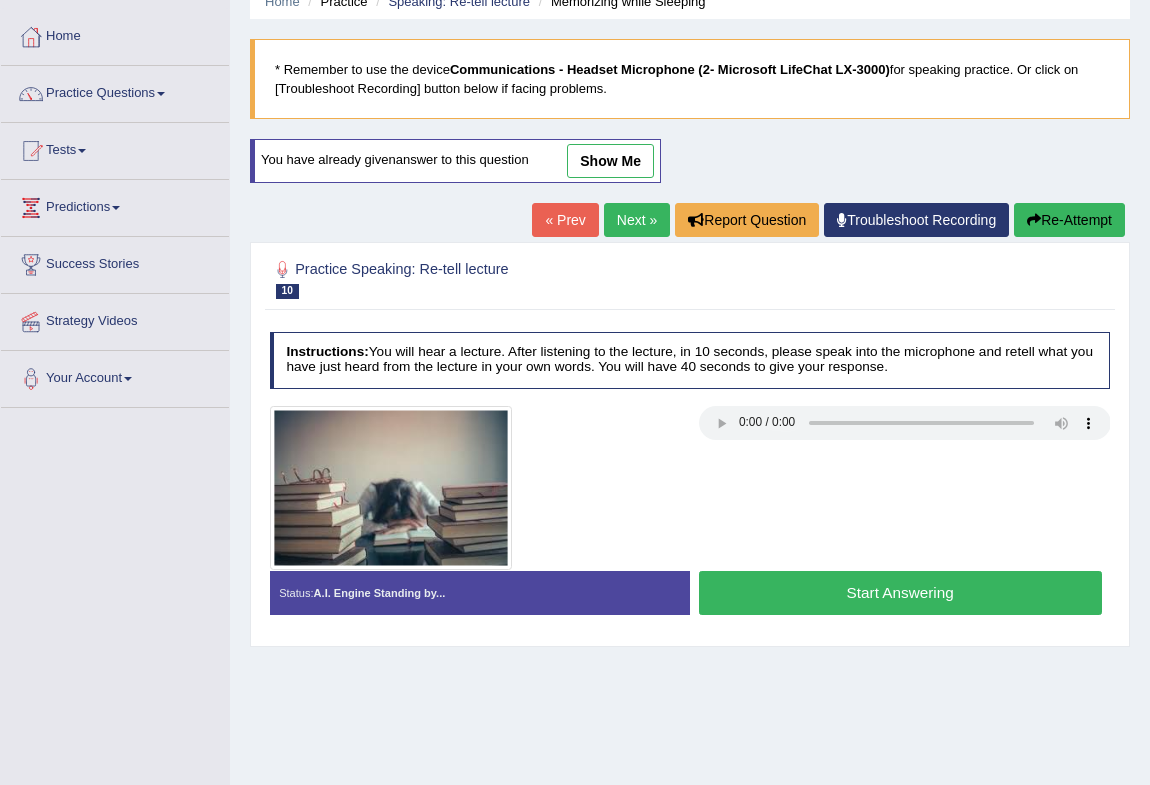 scroll, scrollTop: 0, scrollLeft: 0, axis: both 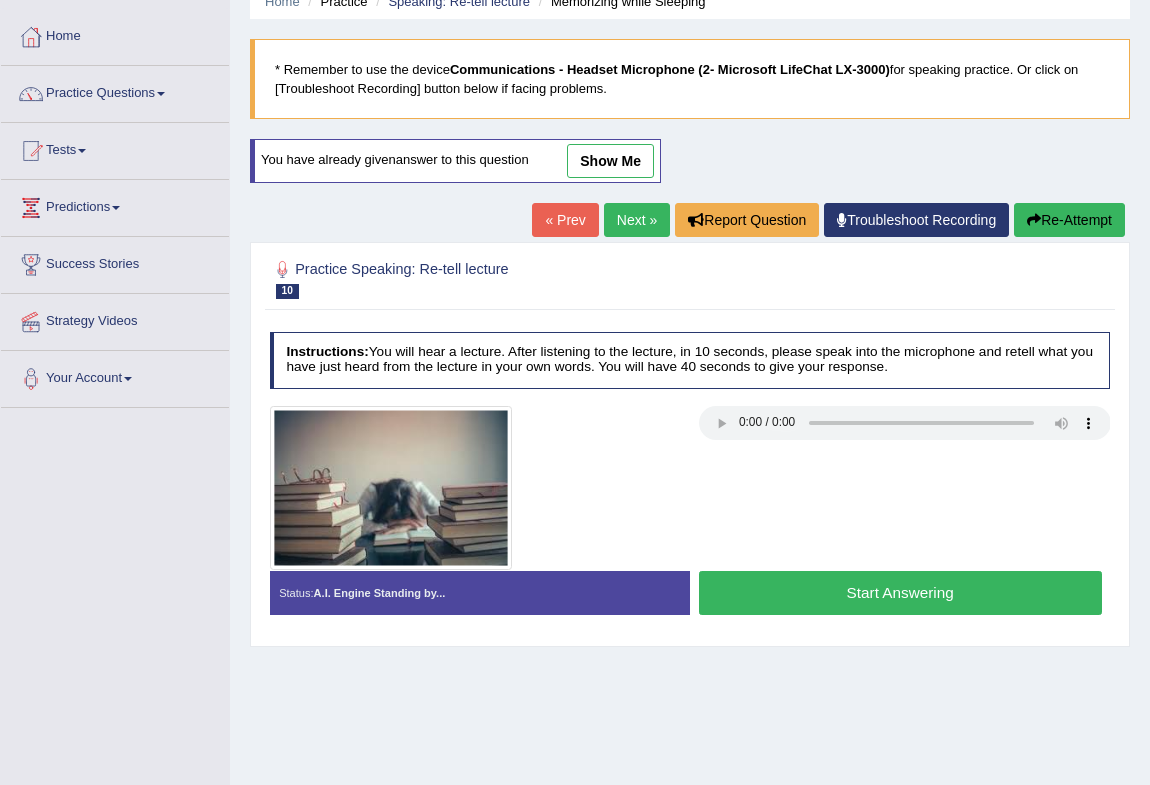 click on "Start Answering" at bounding box center [900, 592] 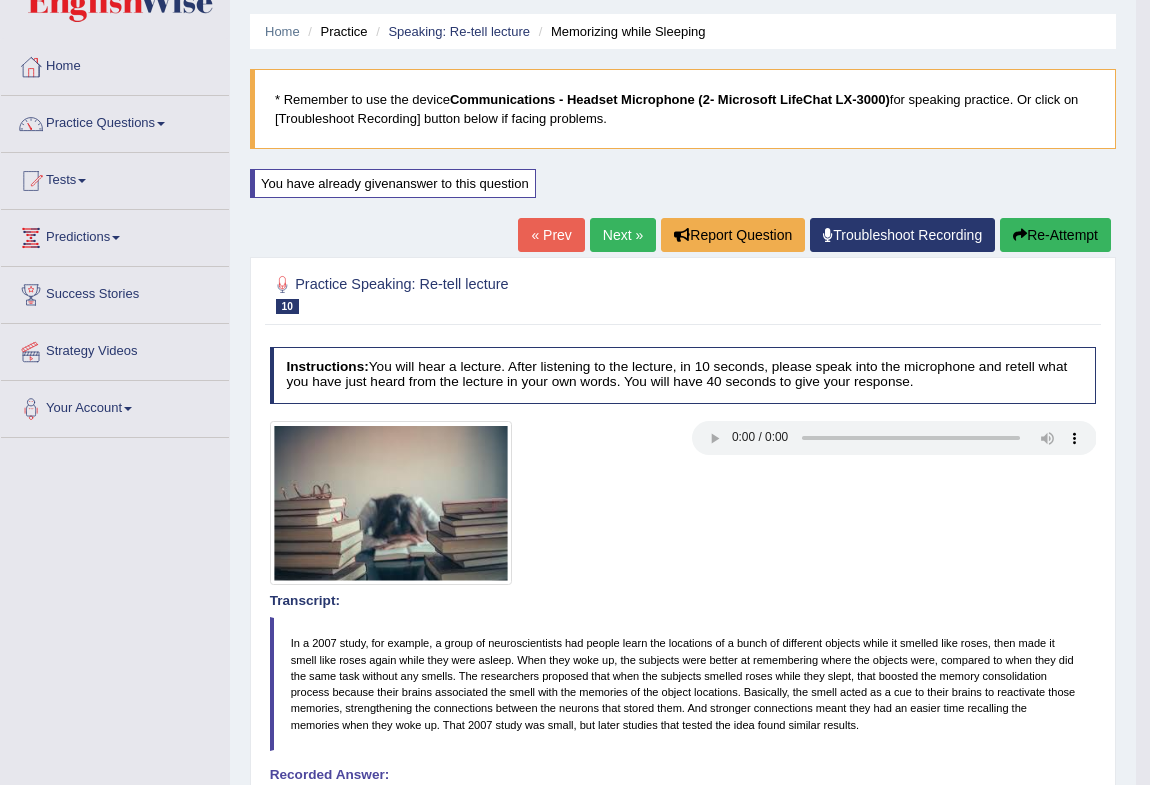 scroll, scrollTop: 0, scrollLeft: 0, axis: both 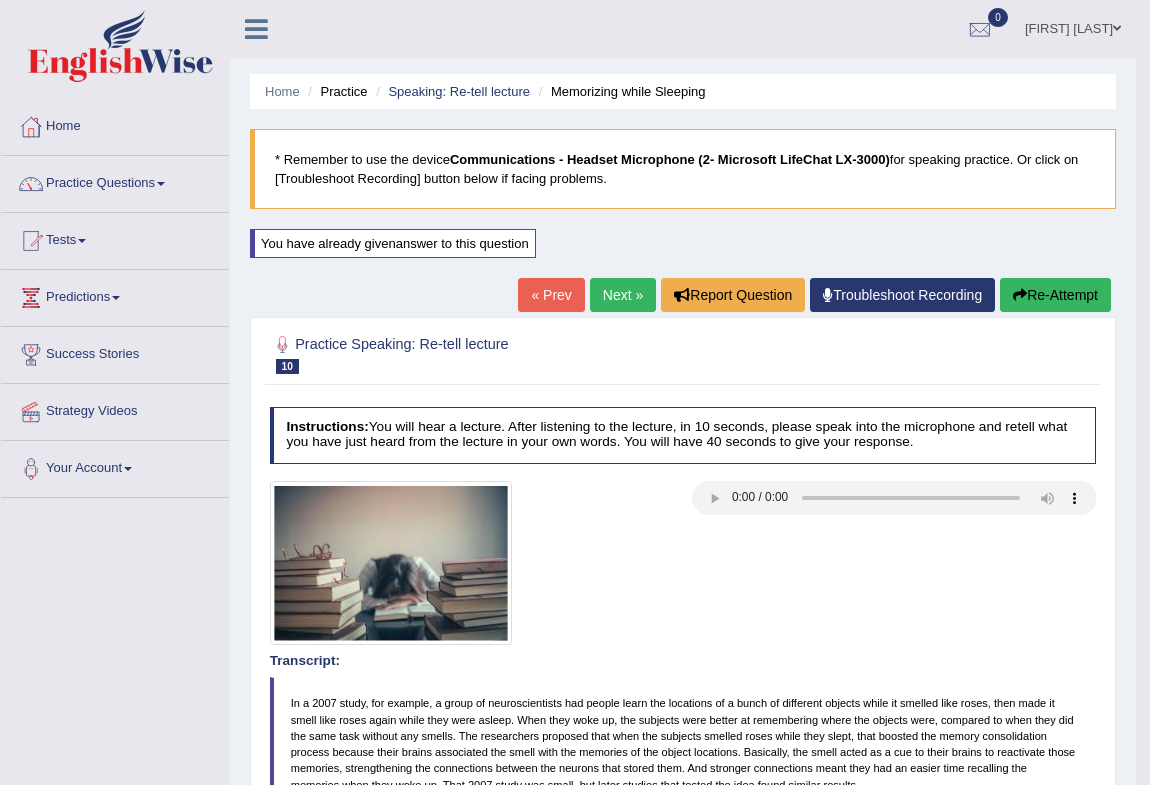 click on "Next »" at bounding box center (623, 295) 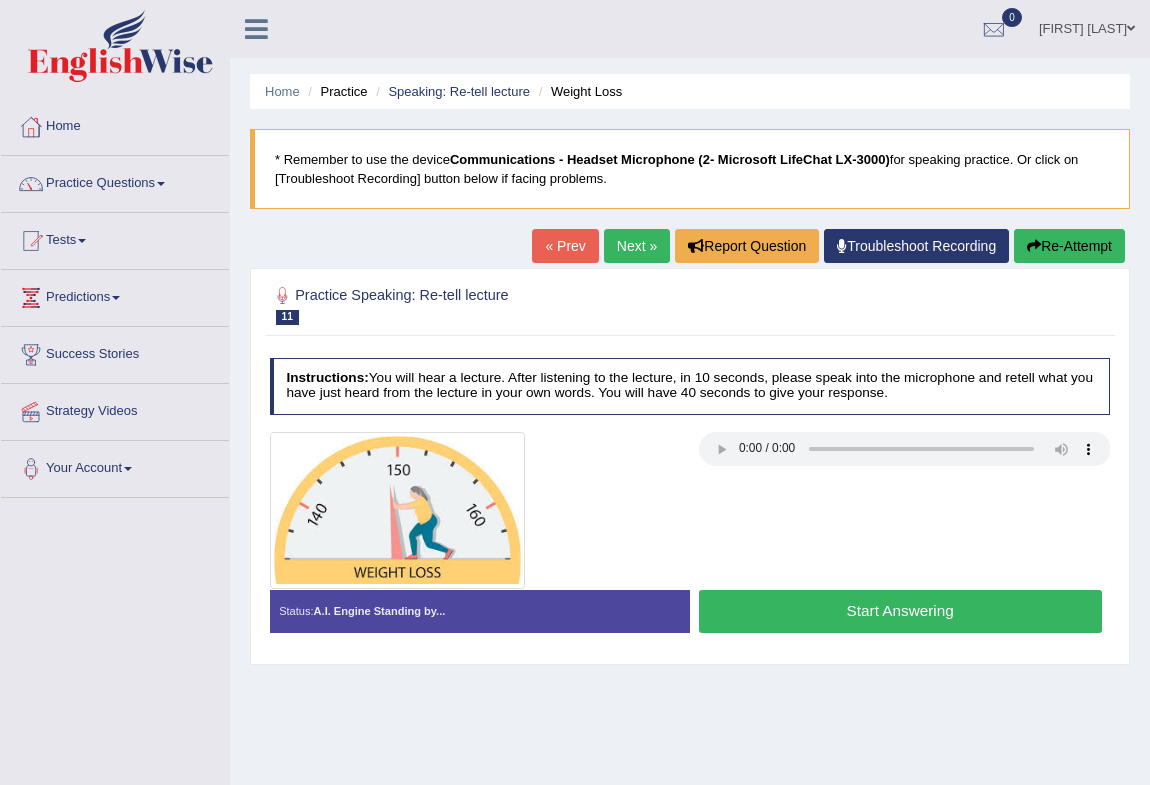 scroll, scrollTop: 0, scrollLeft: 0, axis: both 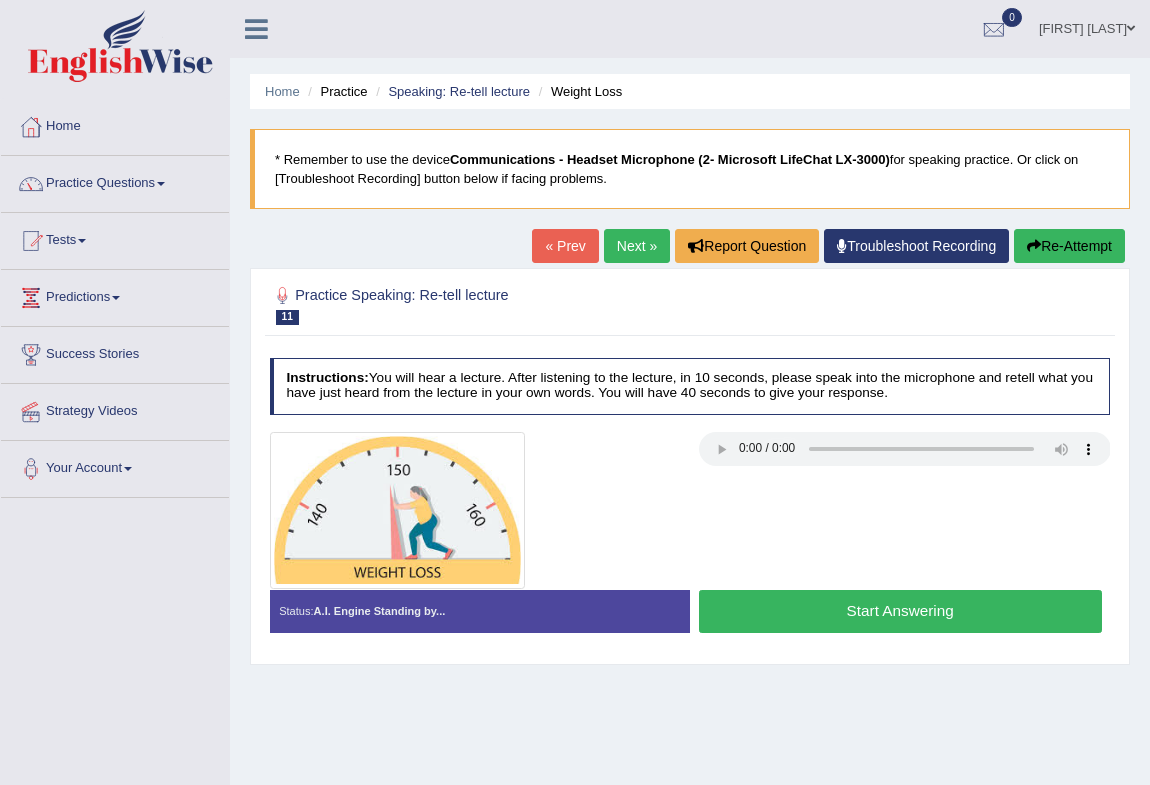 click on "Start Answering" at bounding box center [900, 611] 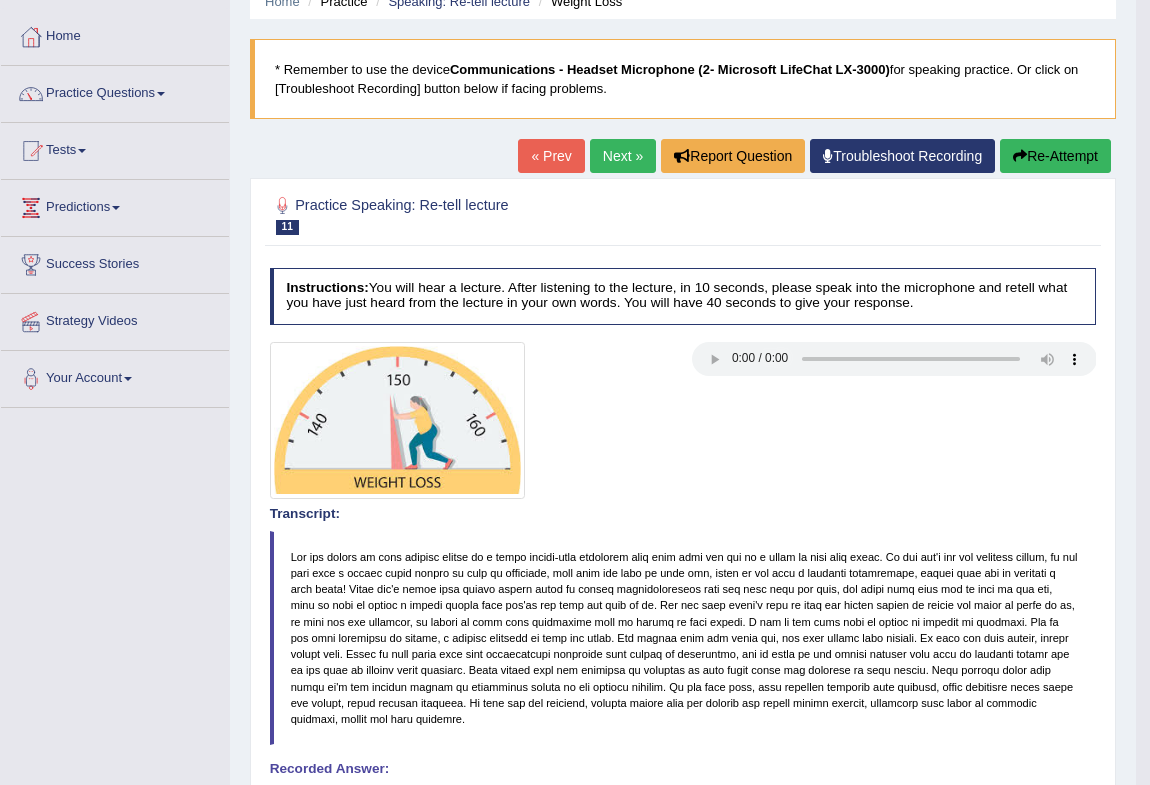 scroll, scrollTop: 0, scrollLeft: 0, axis: both 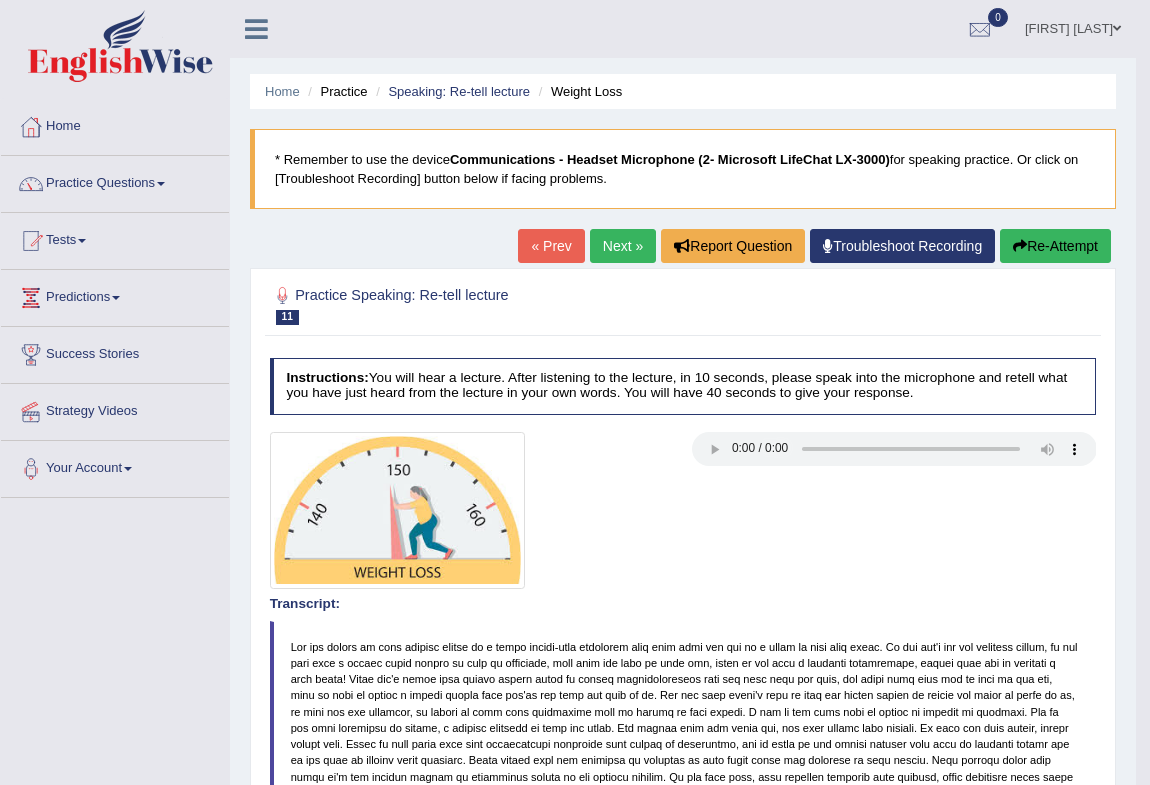 click on "Next »" at bounding box center (623, 246) 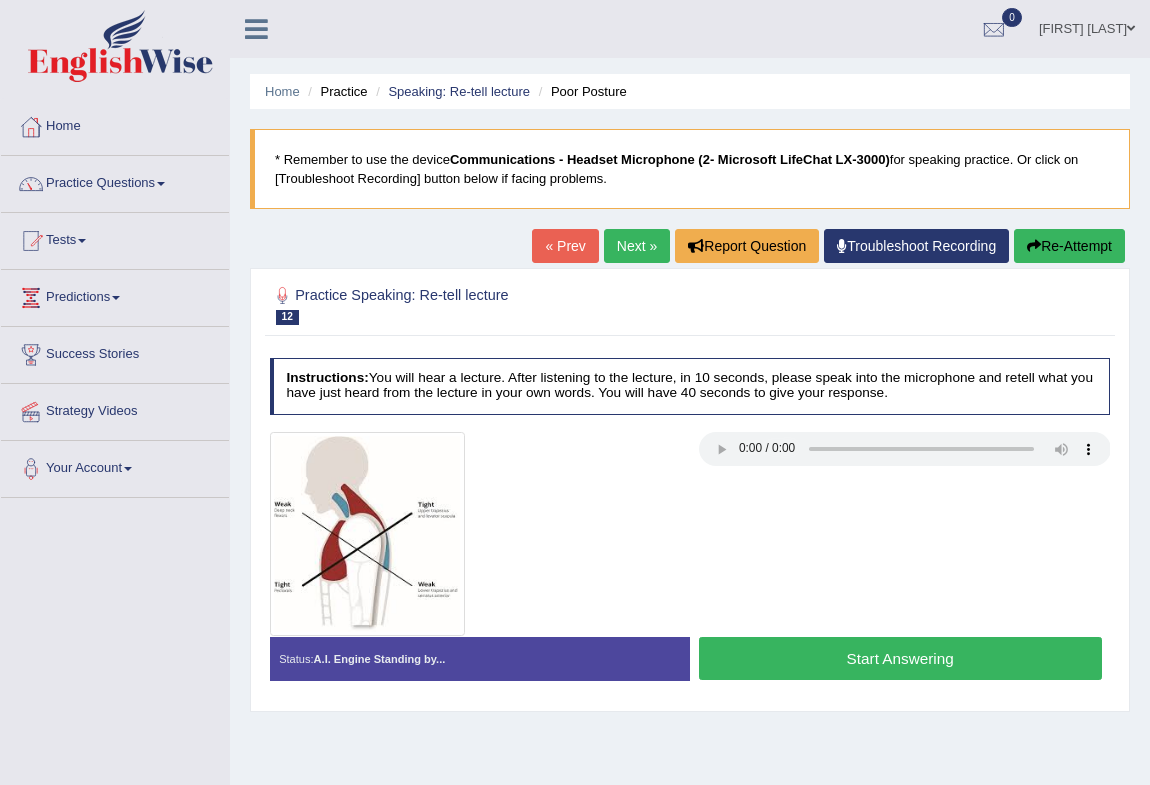 scroll, scrollTop: 0, scrollLeft: 0, axis: both 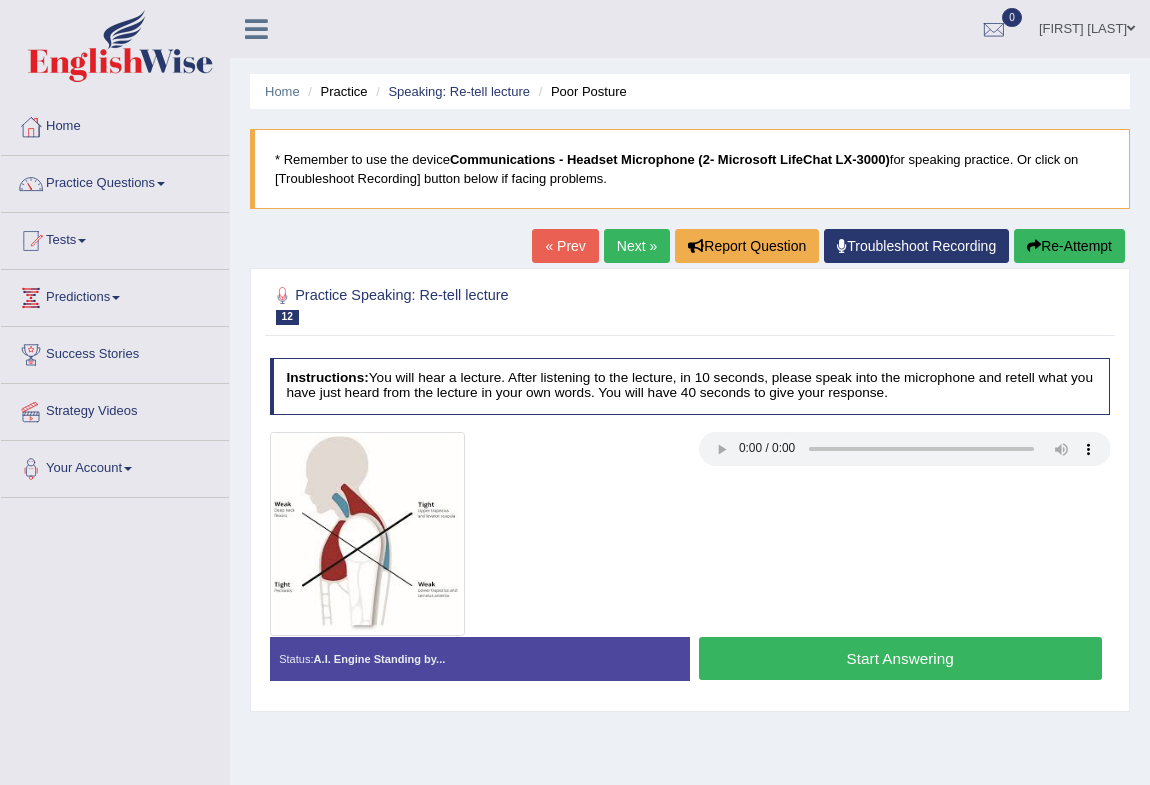 click on "Start Answering" at bounding box center [900, 658] 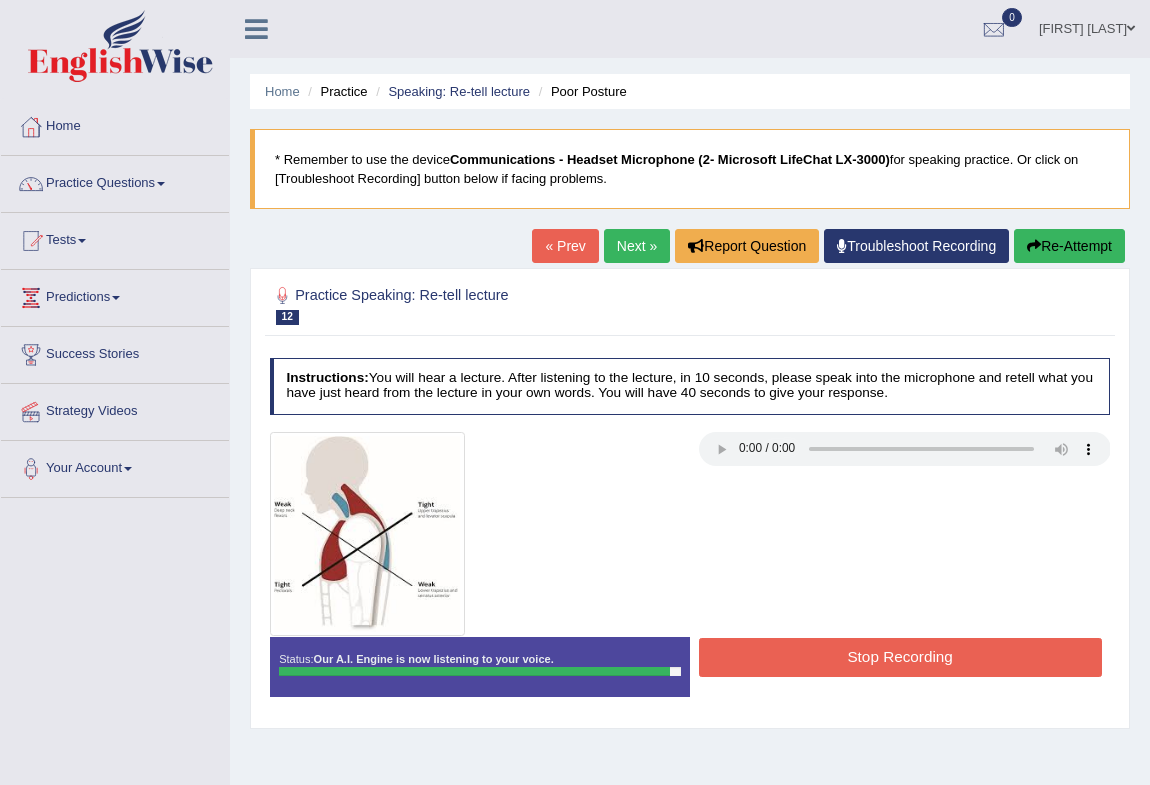 click on "Stop Recording" at bounding box center [900, 657] 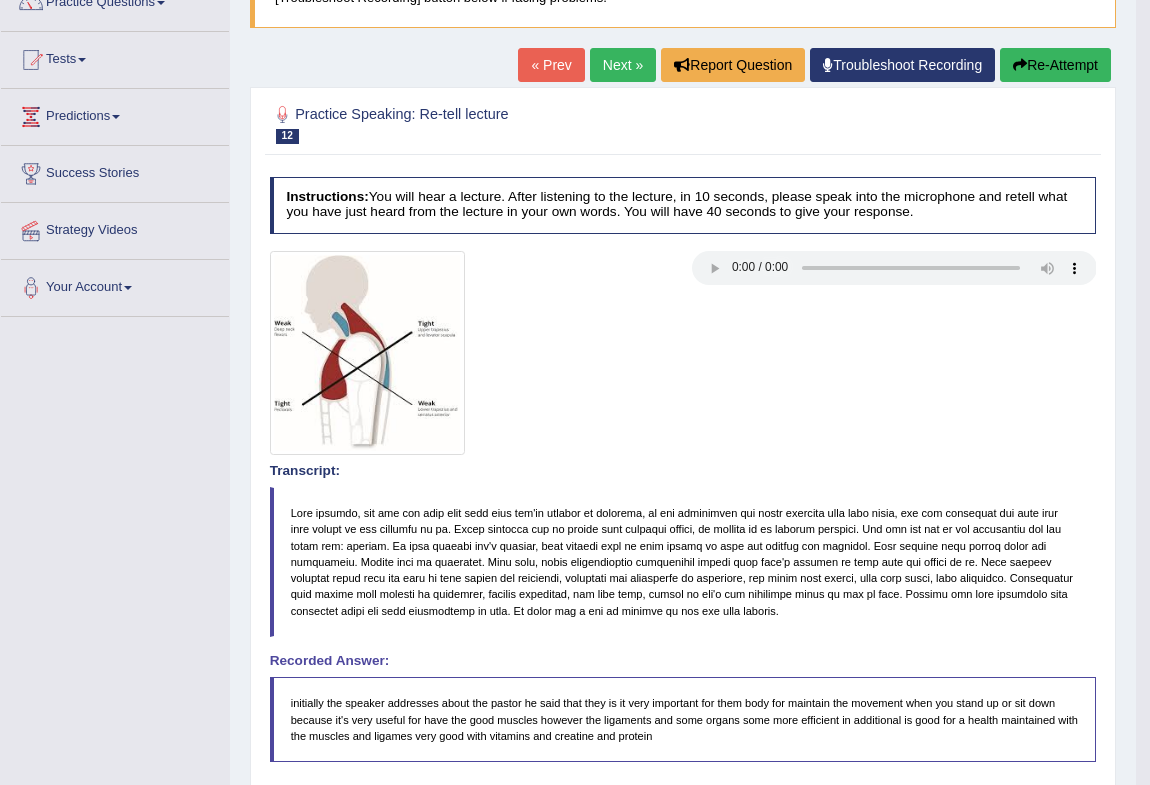 scroll, scrollTop: 0, scrollLeft: 0, axis: both 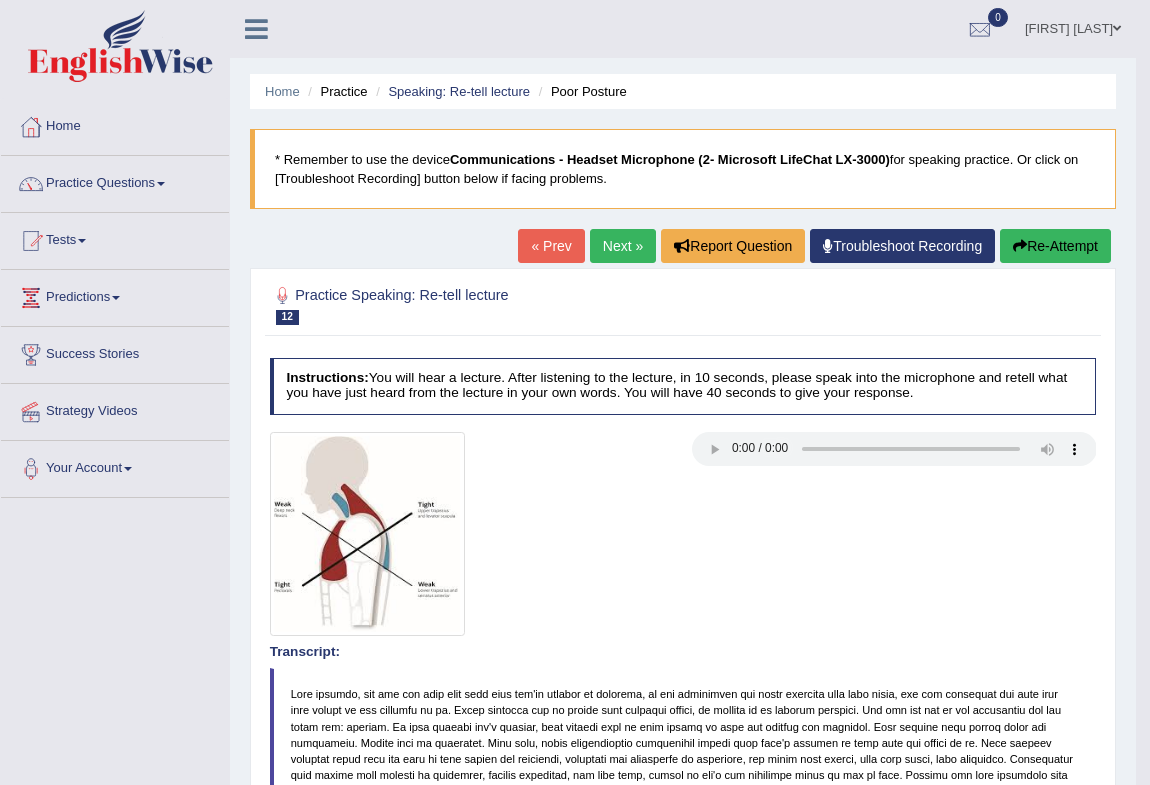 click on "Next »" at bounding box center [623, 246] 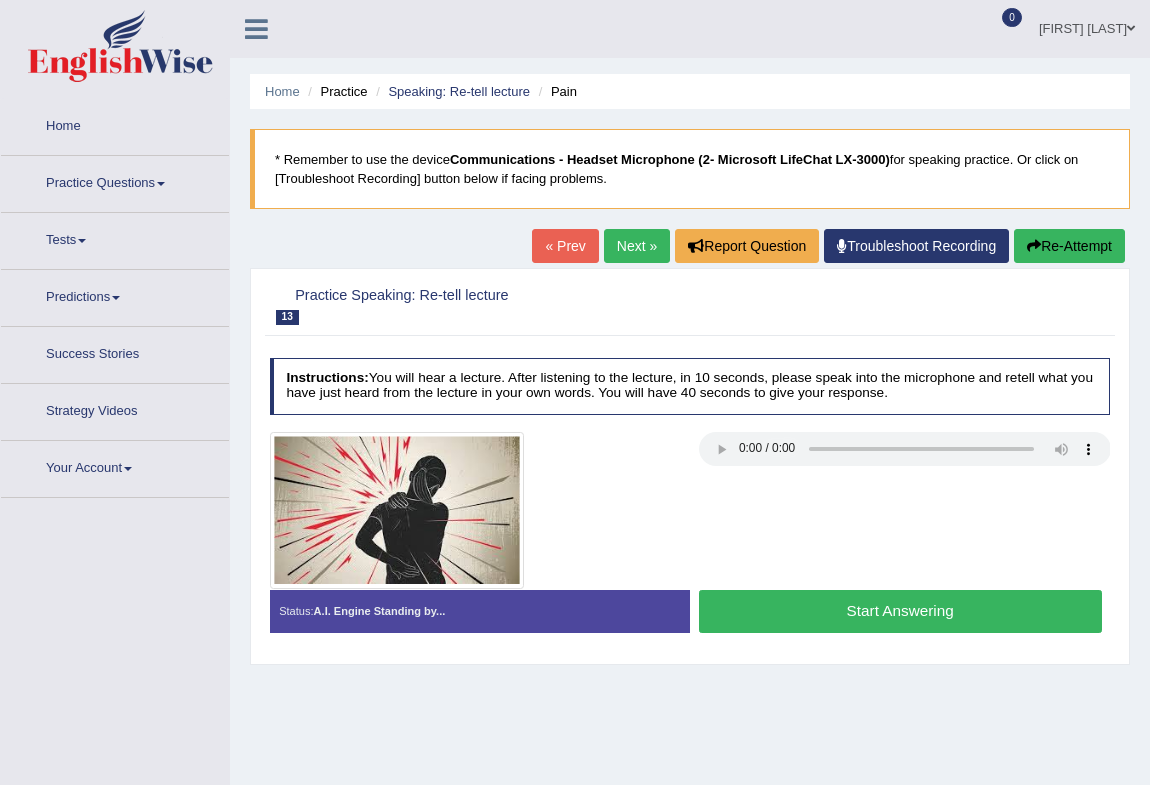 scroll, scrollTop: 0, scrollLeft: 0, axis: both 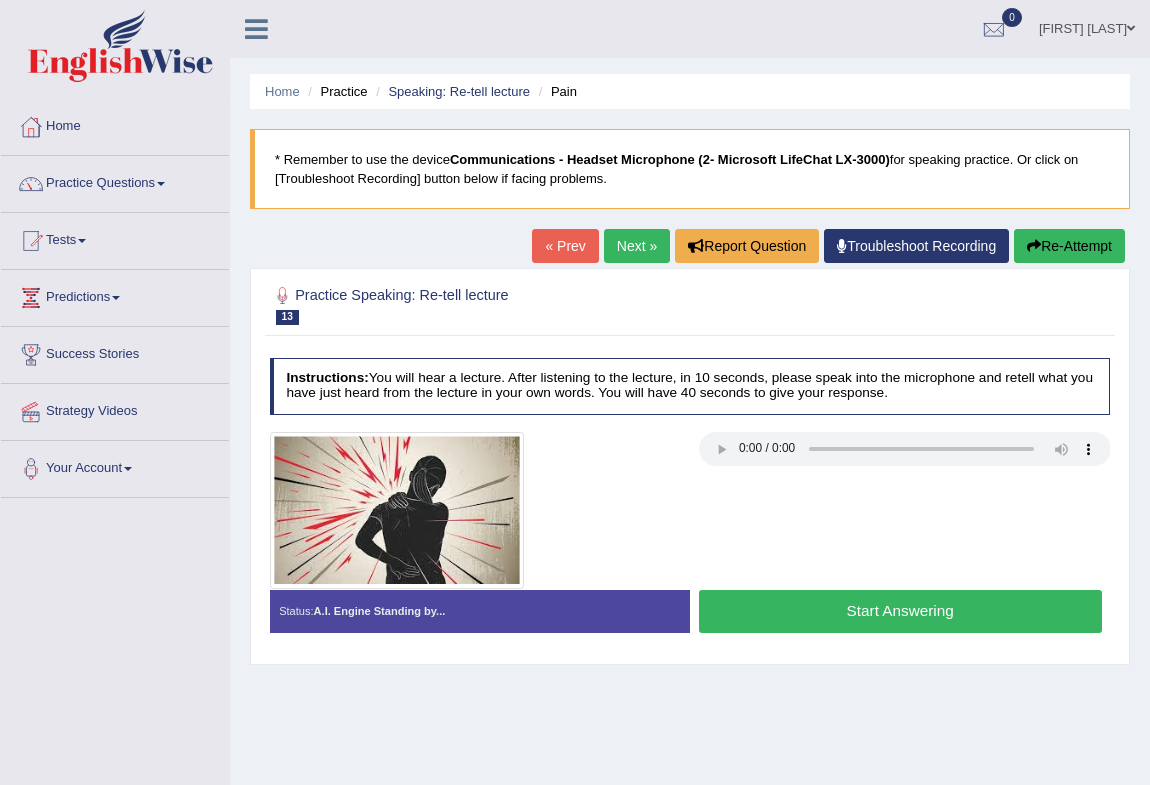 click on "Start Answering" at bounding box center [900, 611] 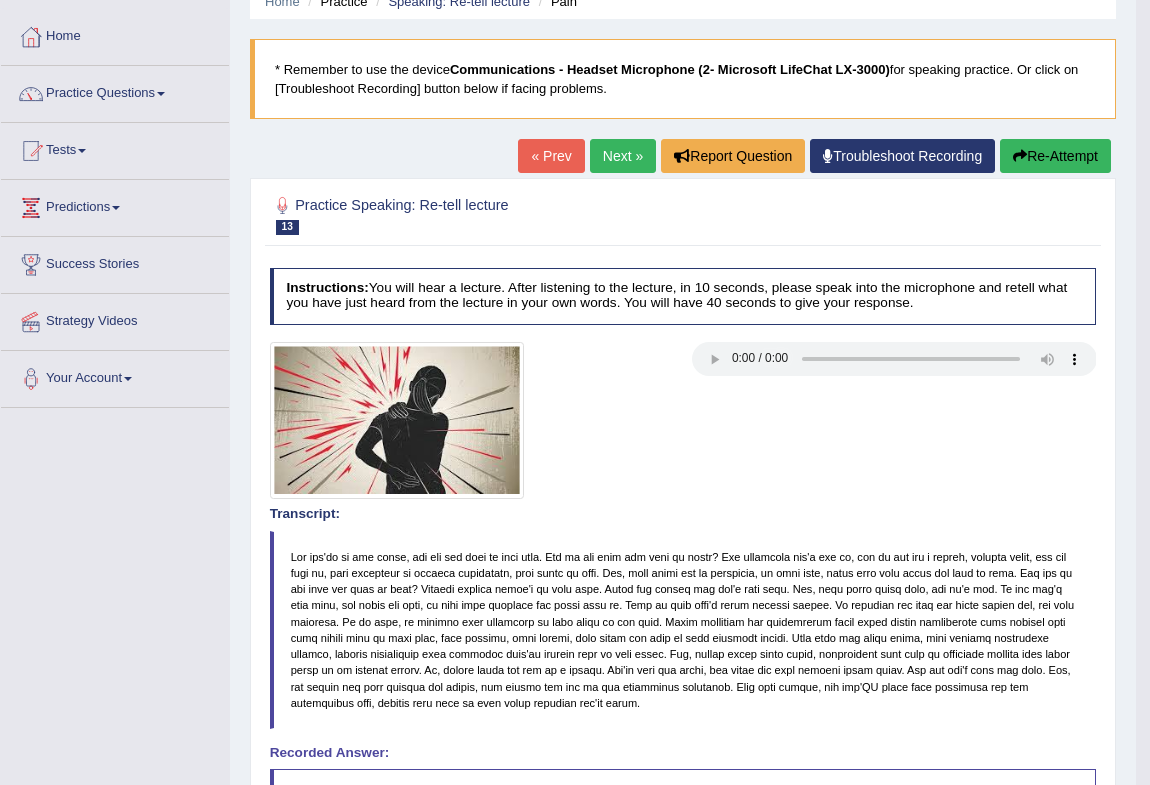 scroll, scrollTop: 0, scrollLeft: 0, axis: both 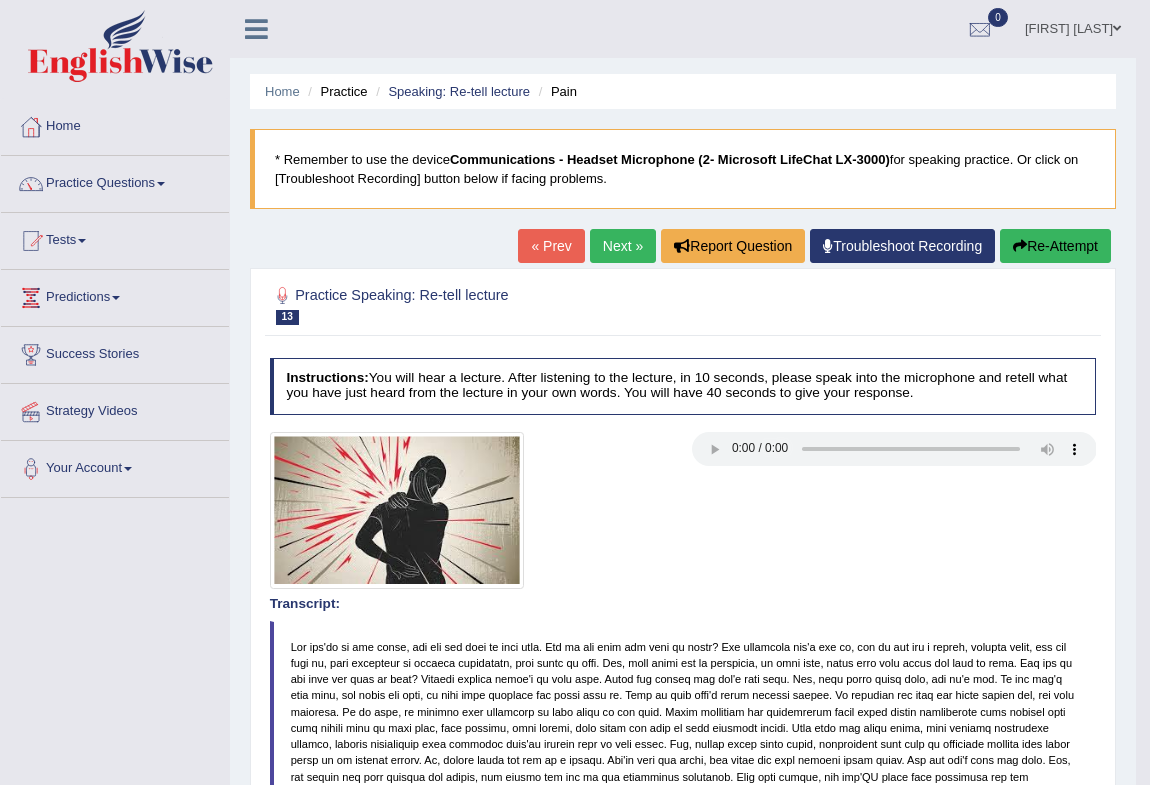 click on "Next »" at bounding box center [623, 246] 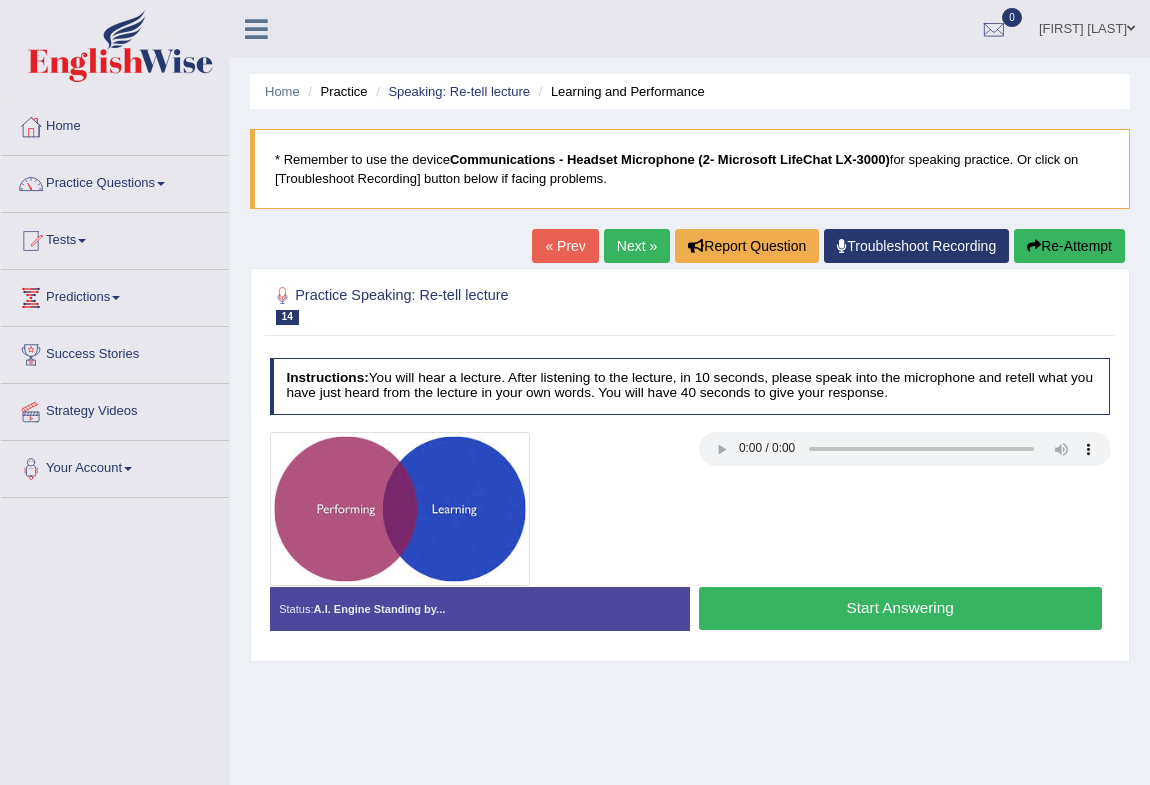 scroll, scrollTop: 0, scrollLeft: 0, axis: both 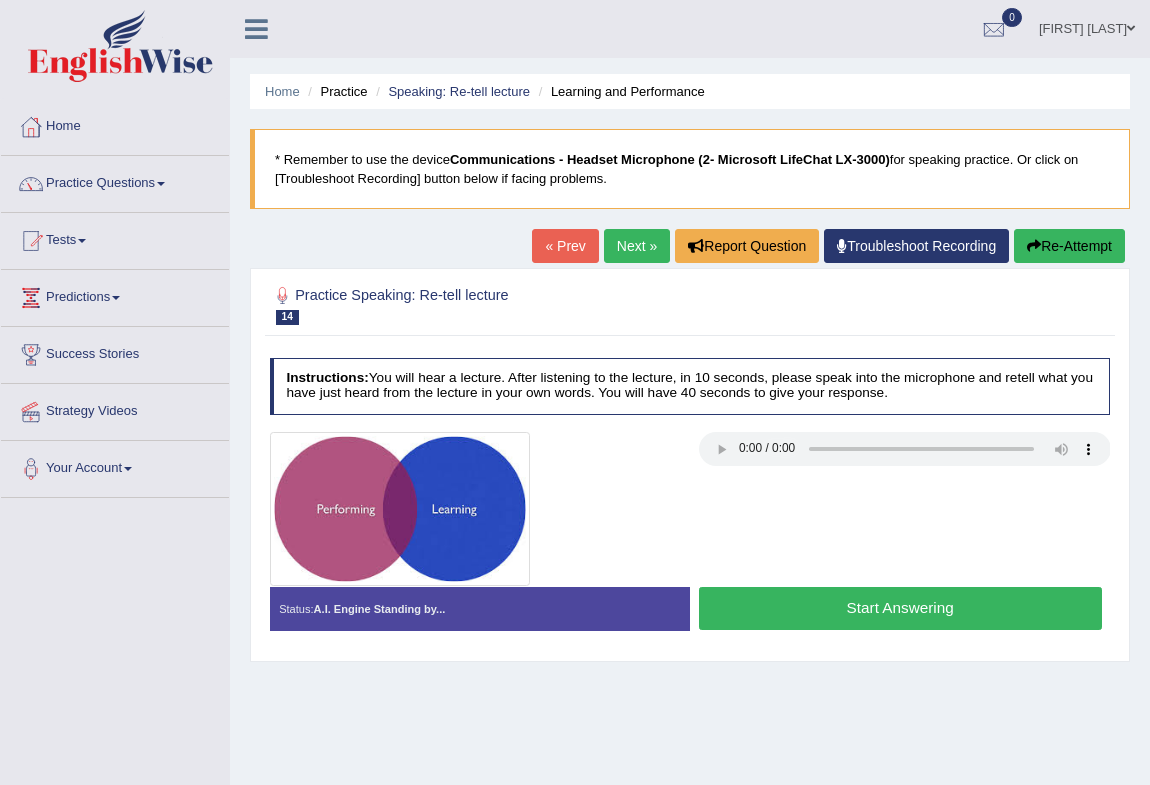 click on "Start Answering" at bounding box center (900, 608) 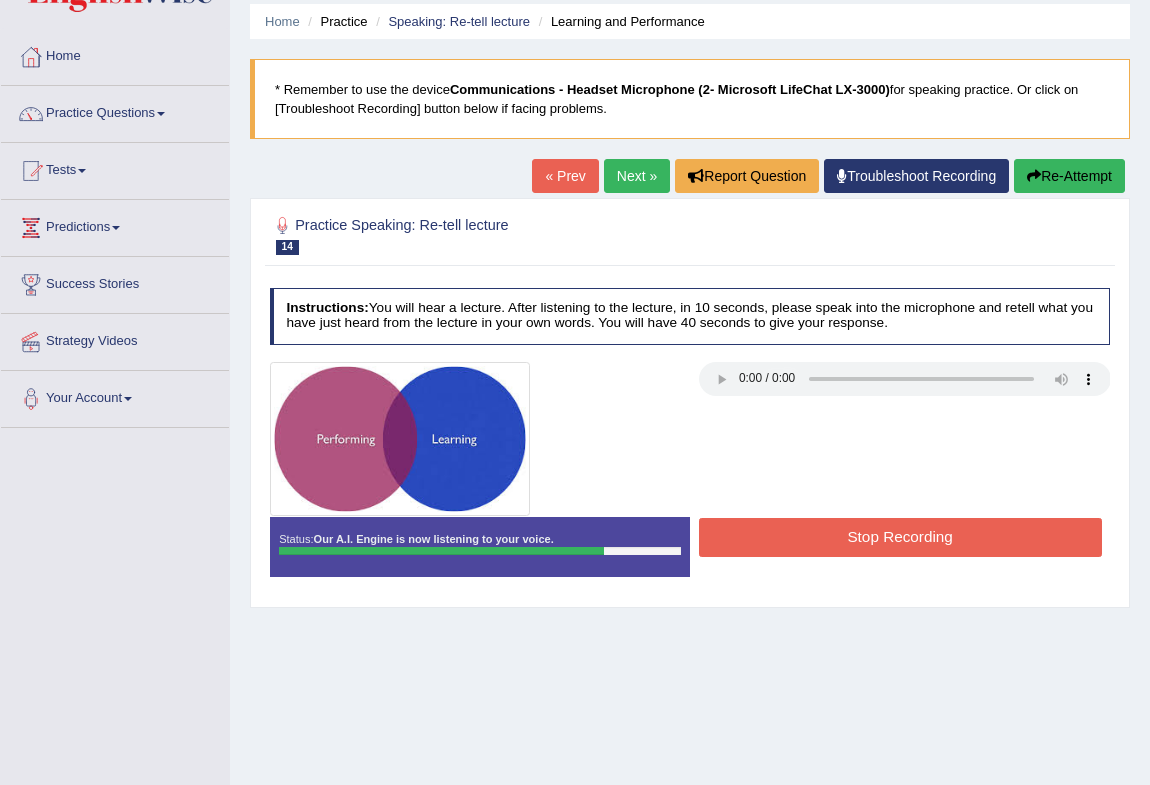 scroll, scrollTop: 92, scrollLeft: 0, axis: vertical 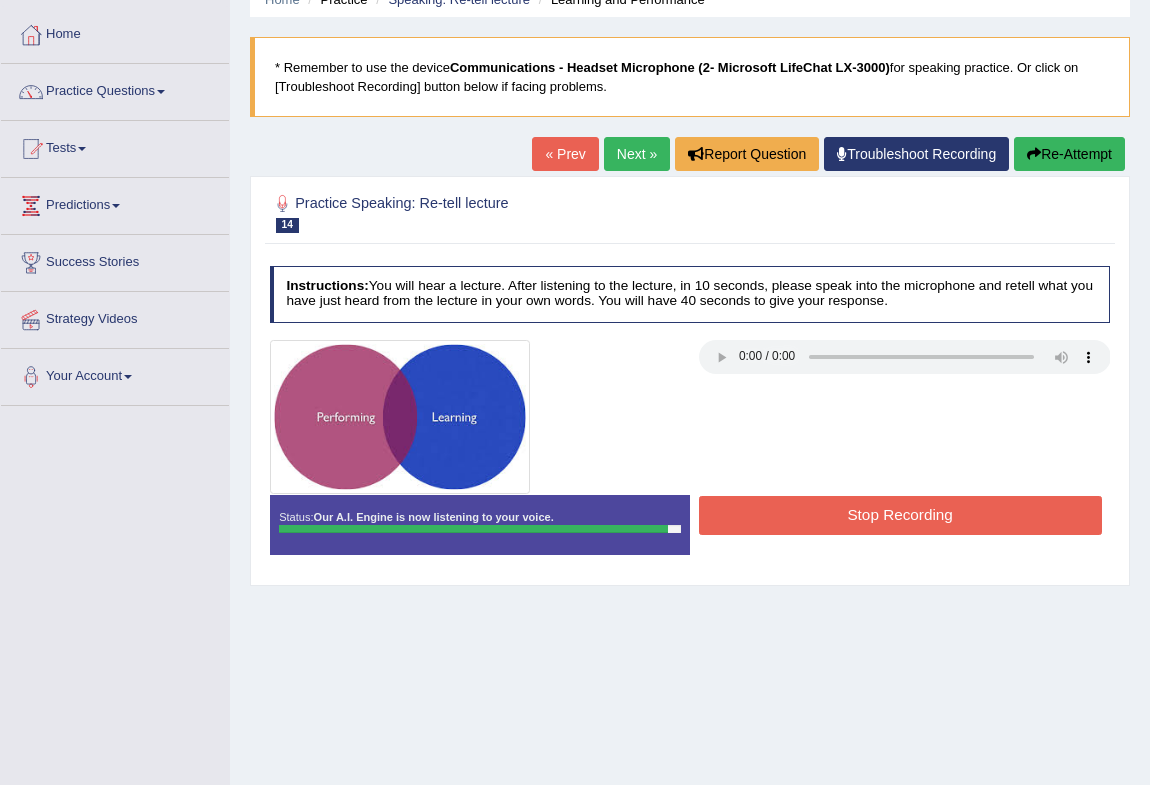 click on "Stop Recording" at bounding box center (900, 515) 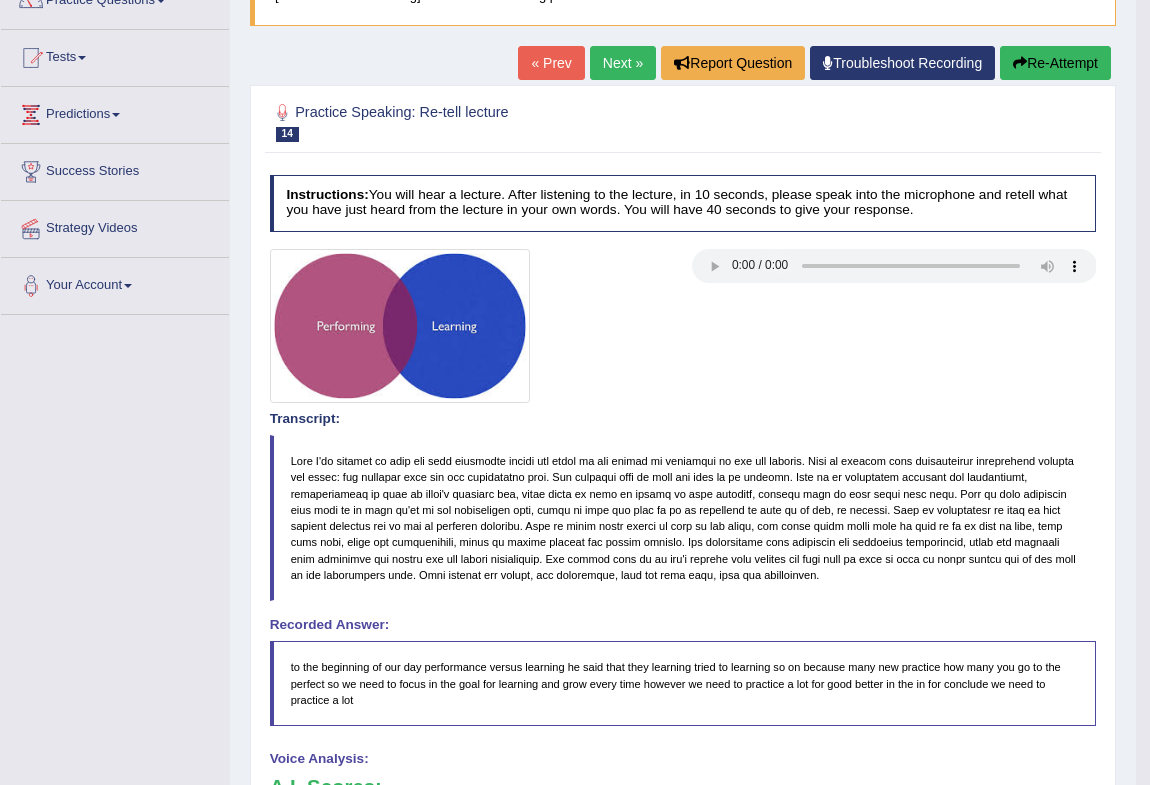scroll, scrollTop: 1, scrollLeft: 0, axis: vertical 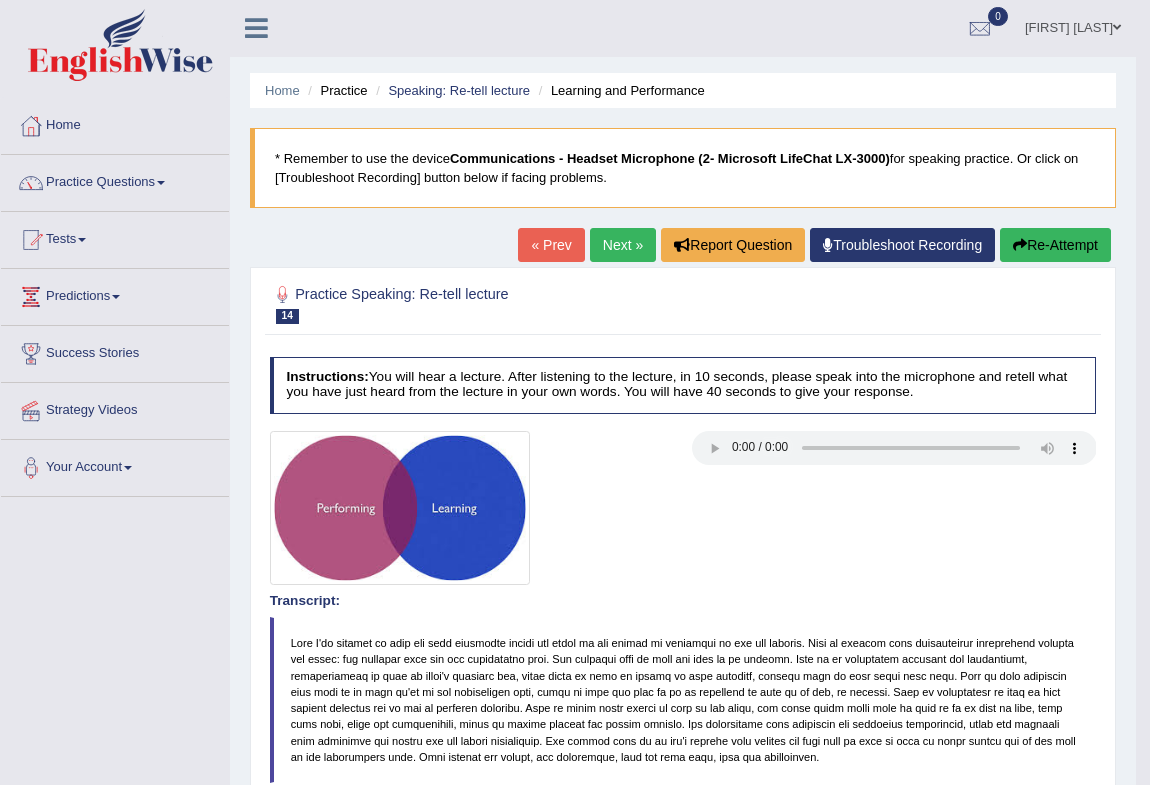 click on "Next »" at bounding box center [623, 245] 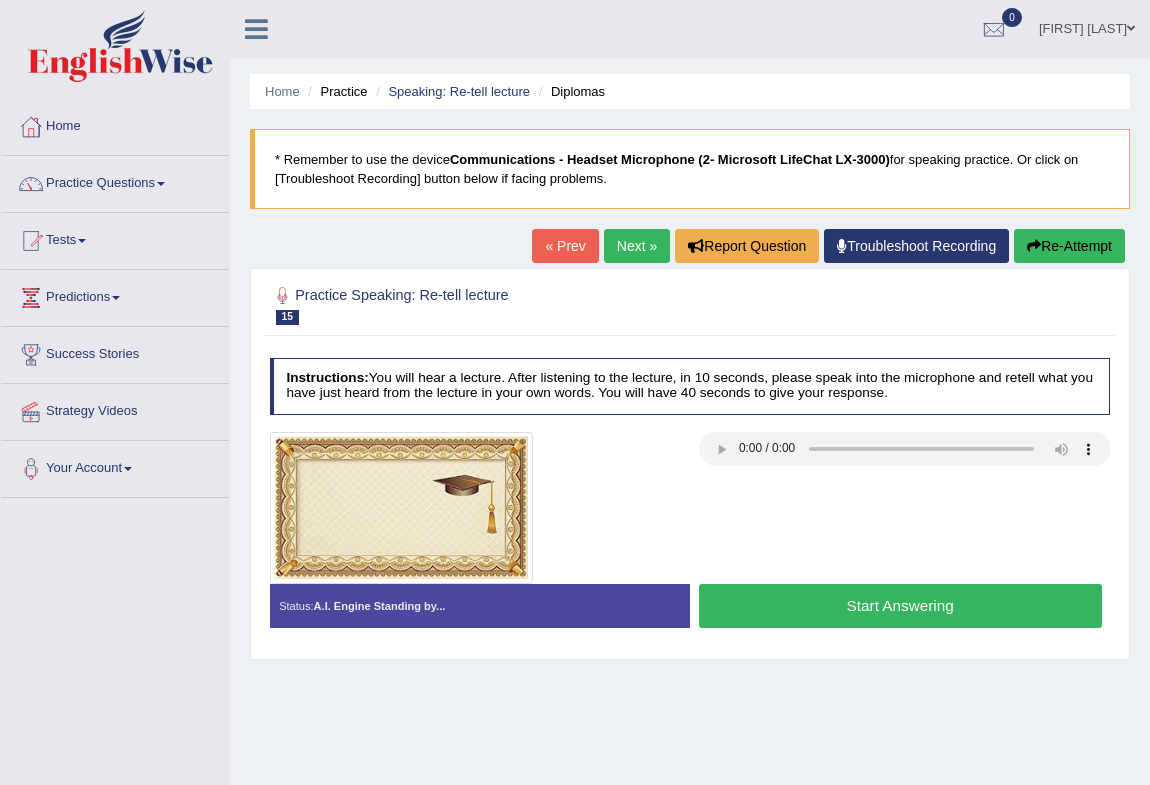 scroll, scrollTop: 0, scrollLeft: 0, axis: both 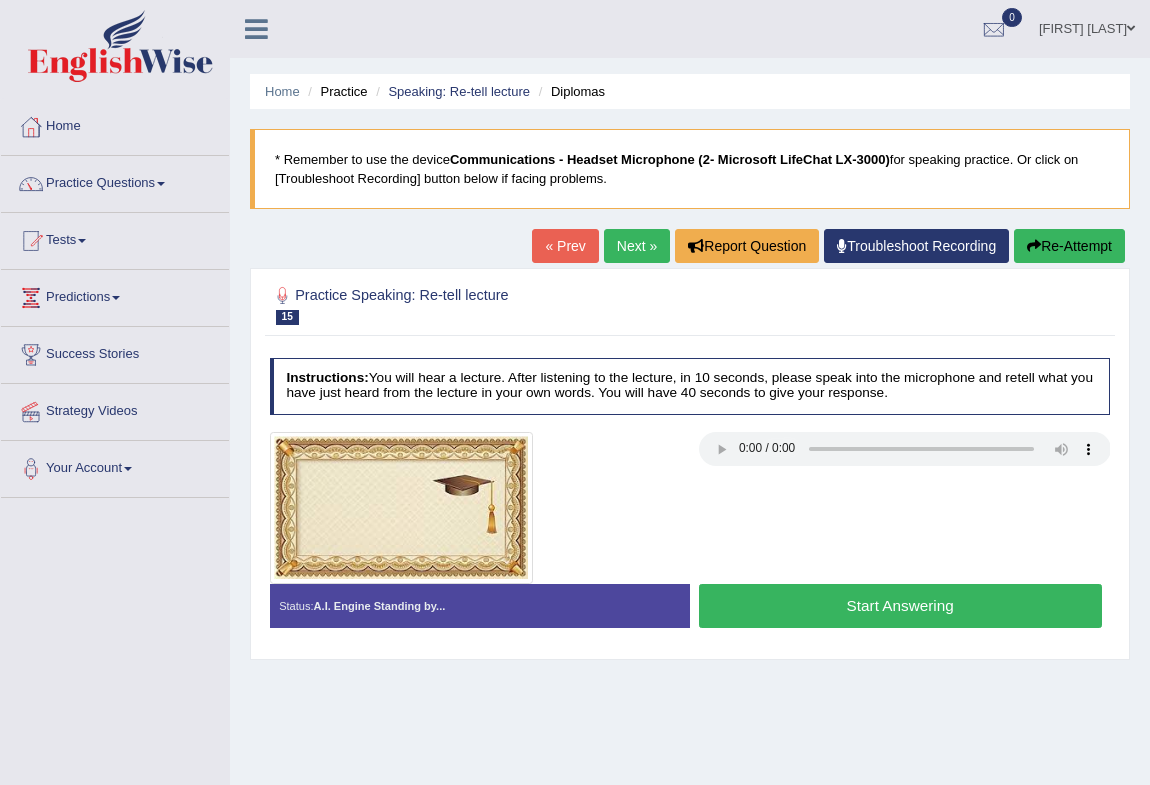 click on "Start Answering" at bounding box center [900, 605] 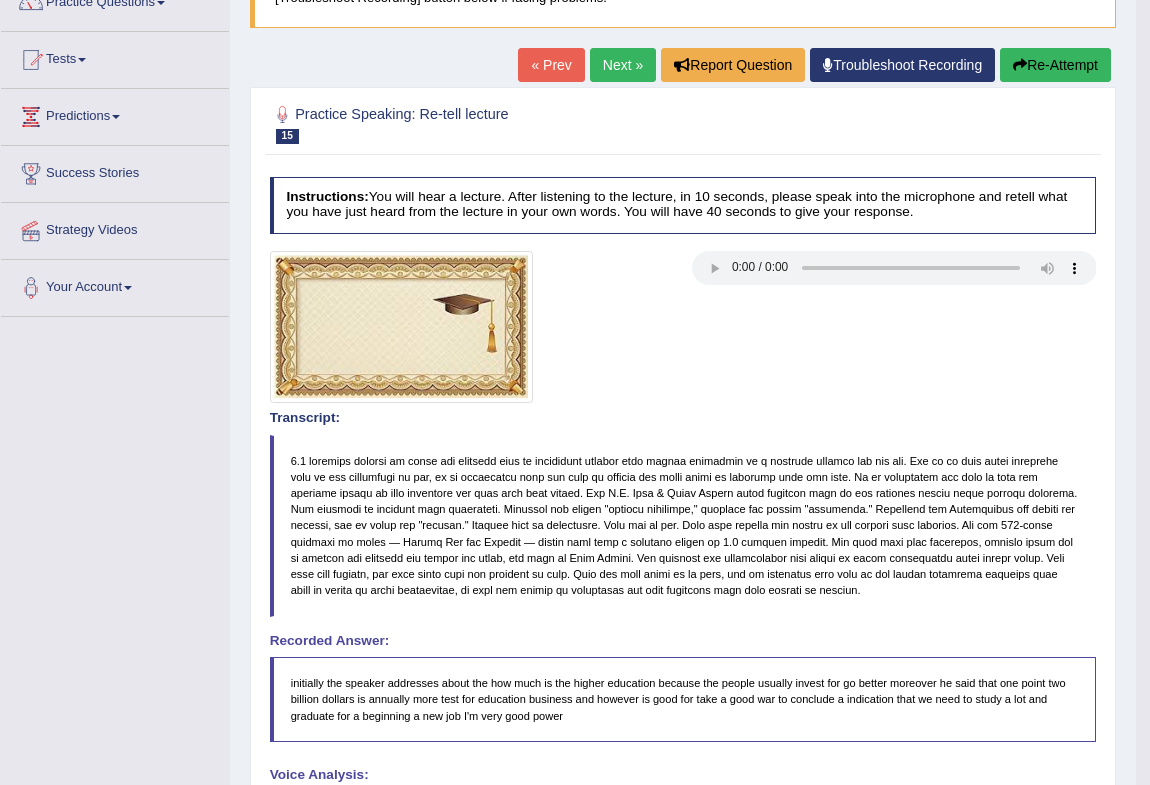 scroll, scrollTop: 0, scrollLeft: 0, axis: both 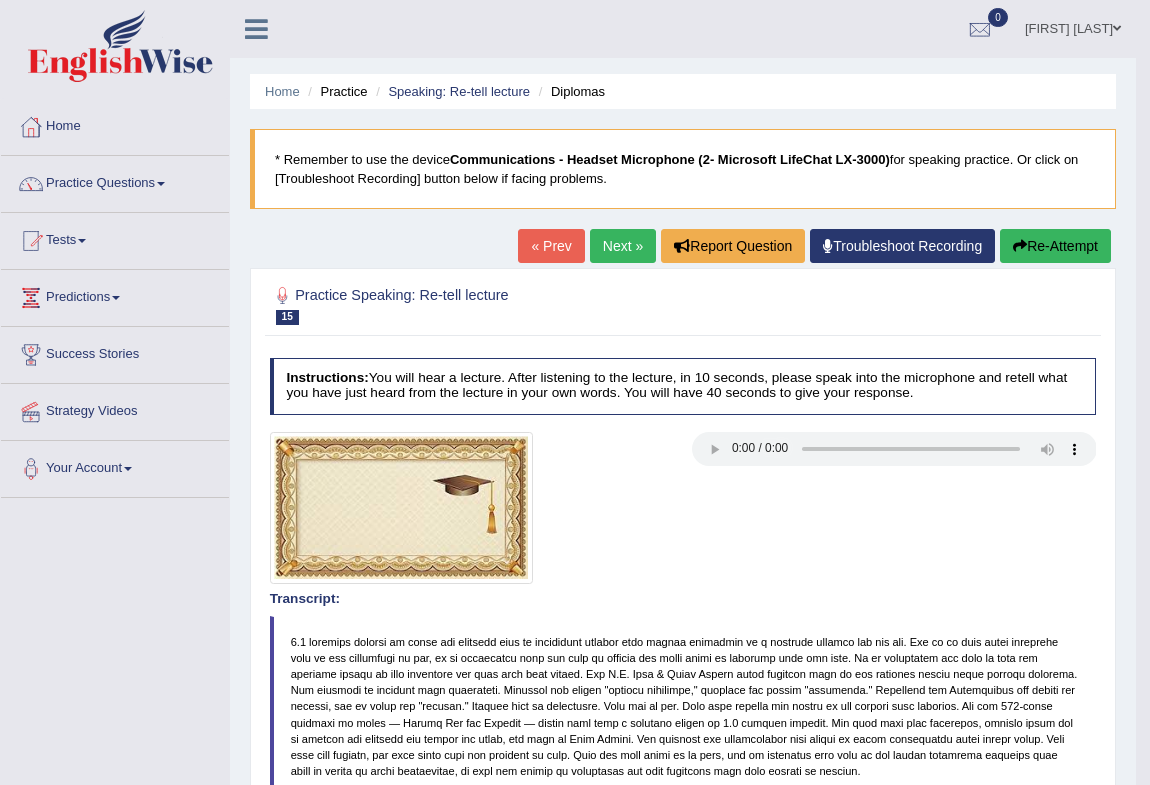 click on "Alex Sierra" at bounding box center (1073, 26) 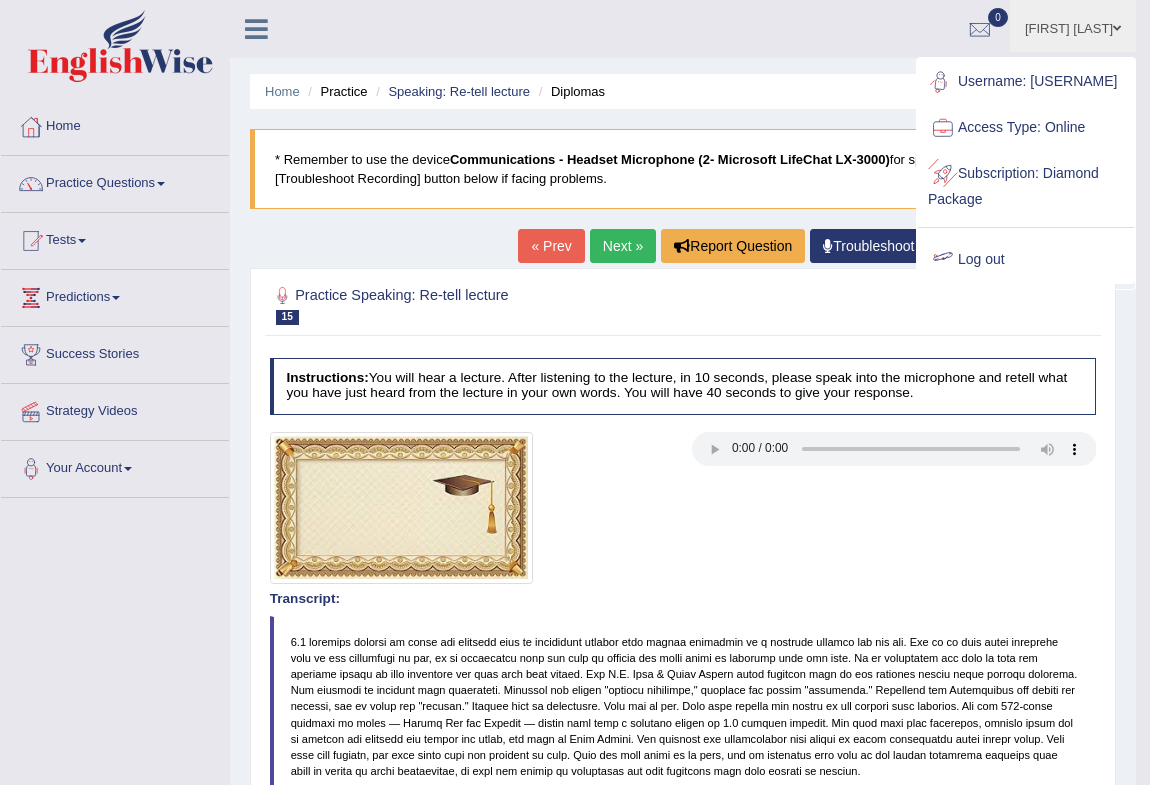 click on "Log out" at bounding box center [1026, 260] 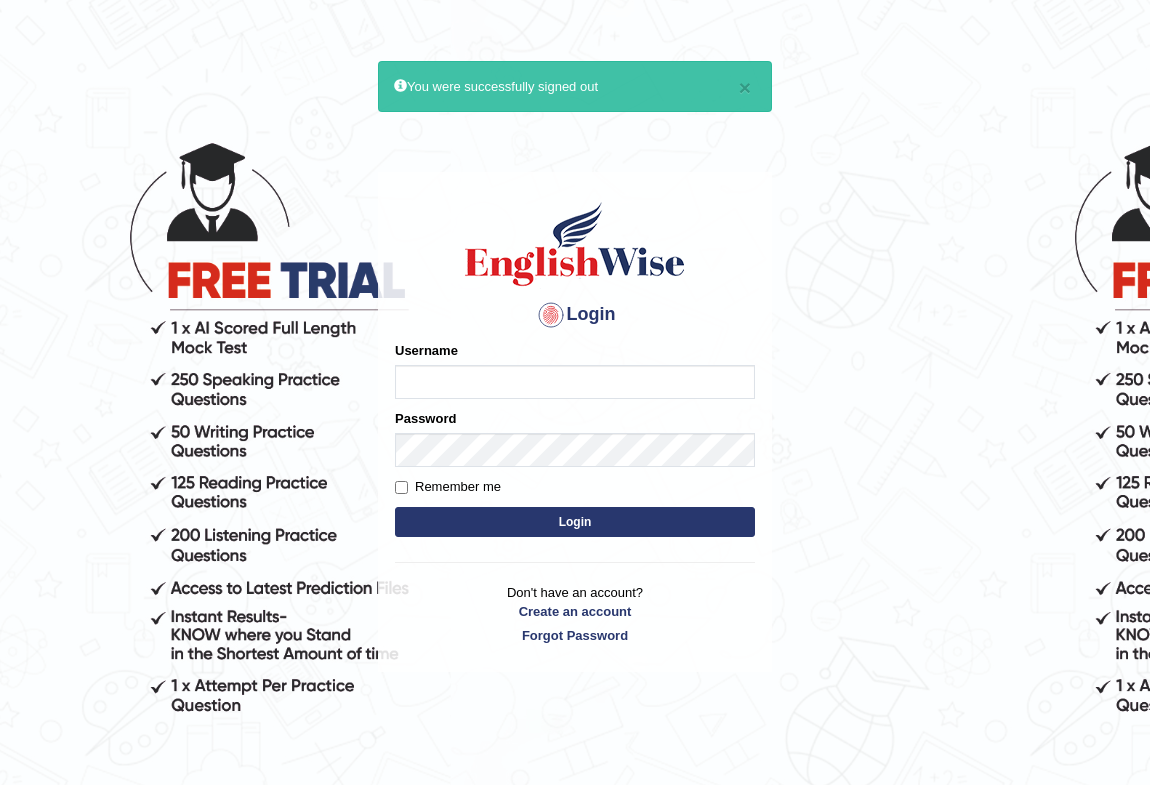 scroll, scrollTop: 0, scrollLeft: 0, axis: both 